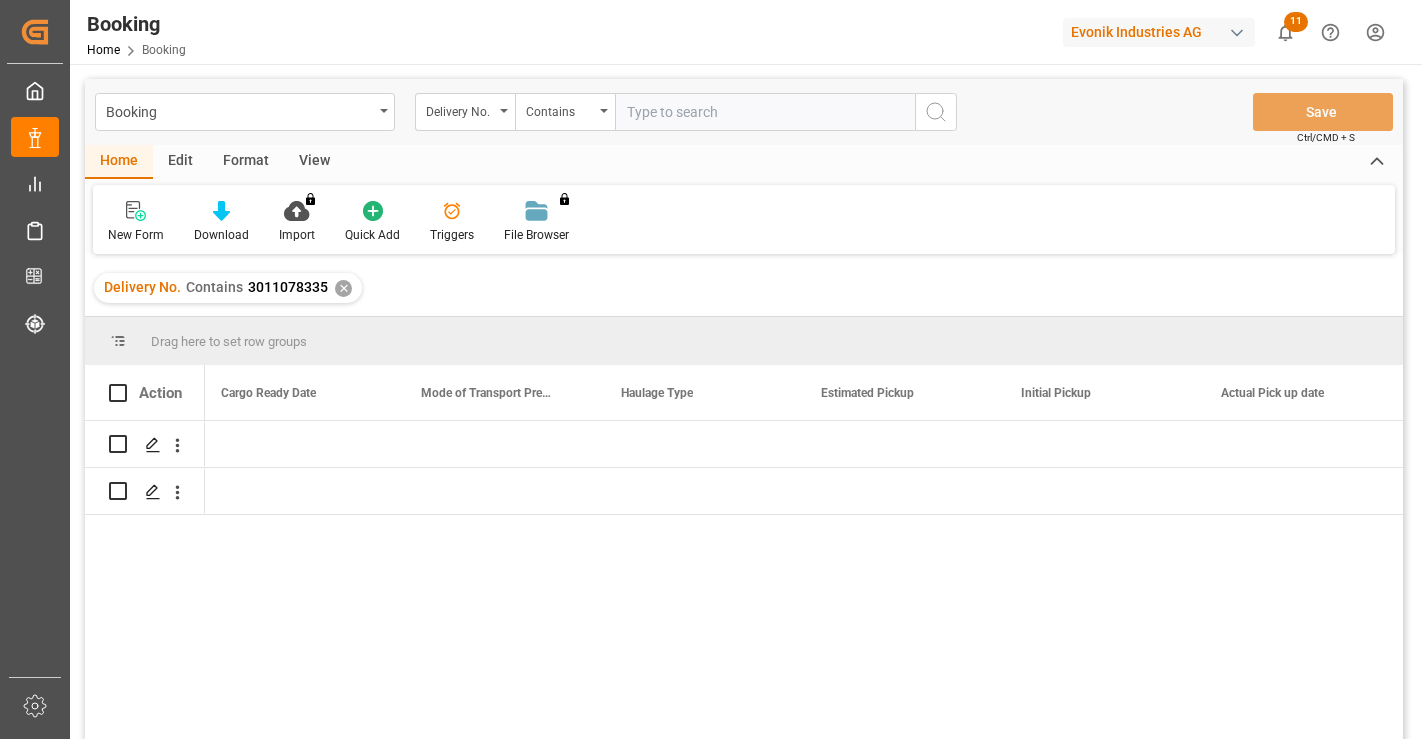 scroll, scrollTop: 0, scrollLeft: 0, axis: both 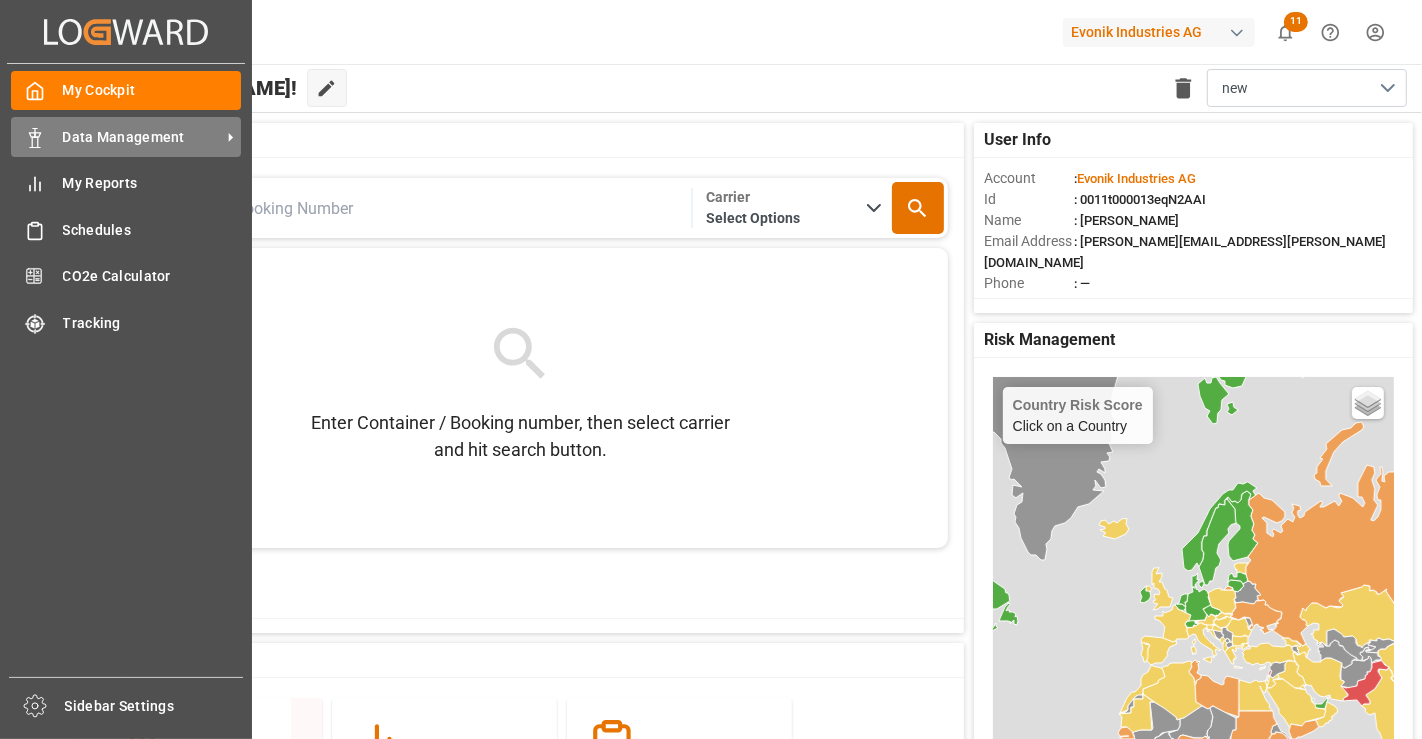click on "Data Management" at bounding box center [142, 137] 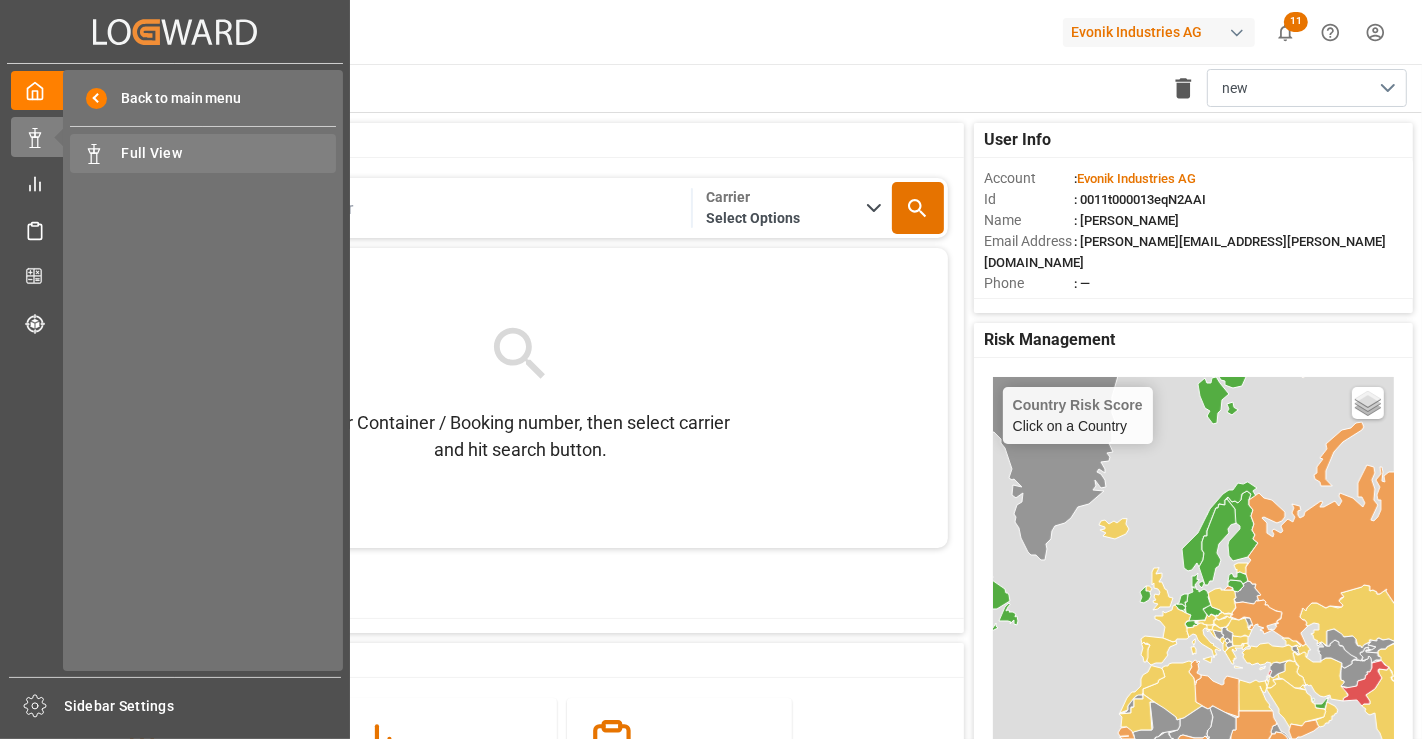 click on "Full View" at bounding box center (229, 153) 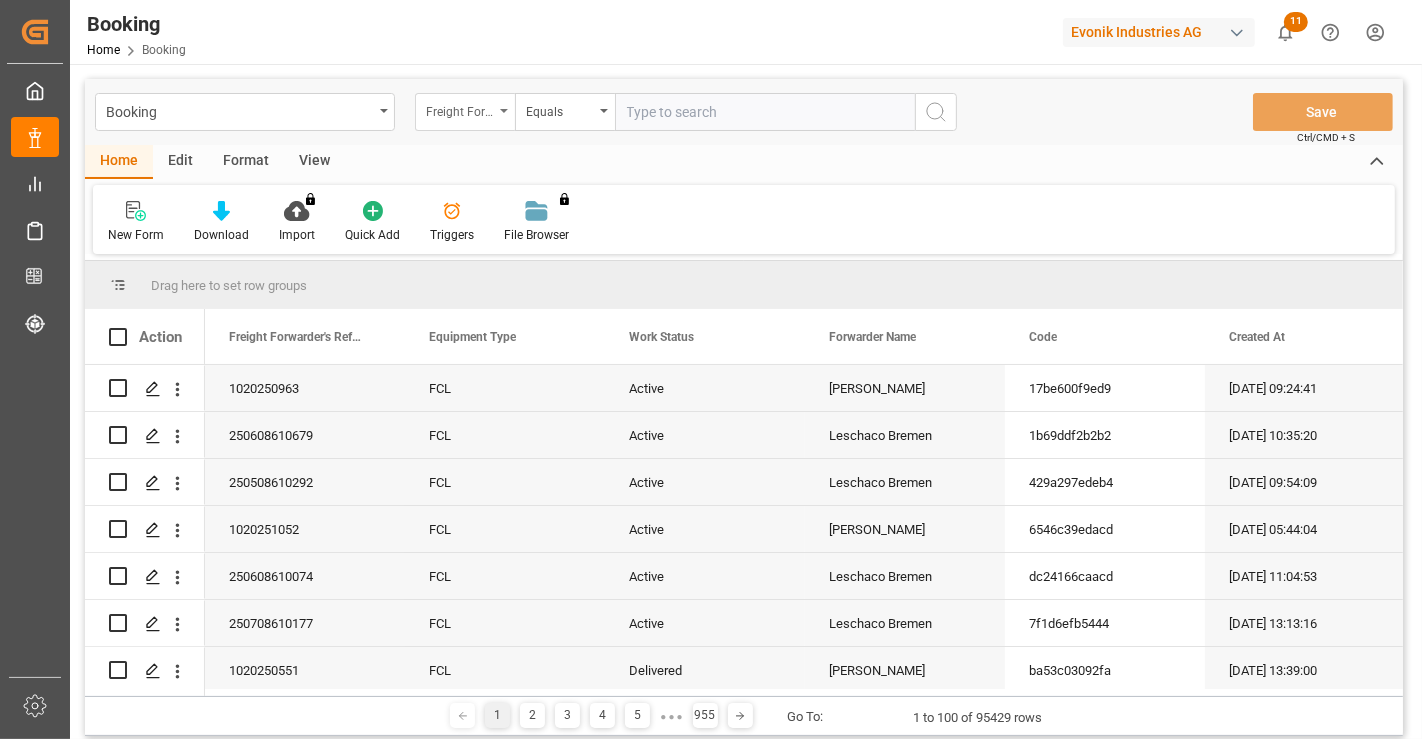 click on "Freight Forwarder's Reference No." at bounding box center (460, 109) 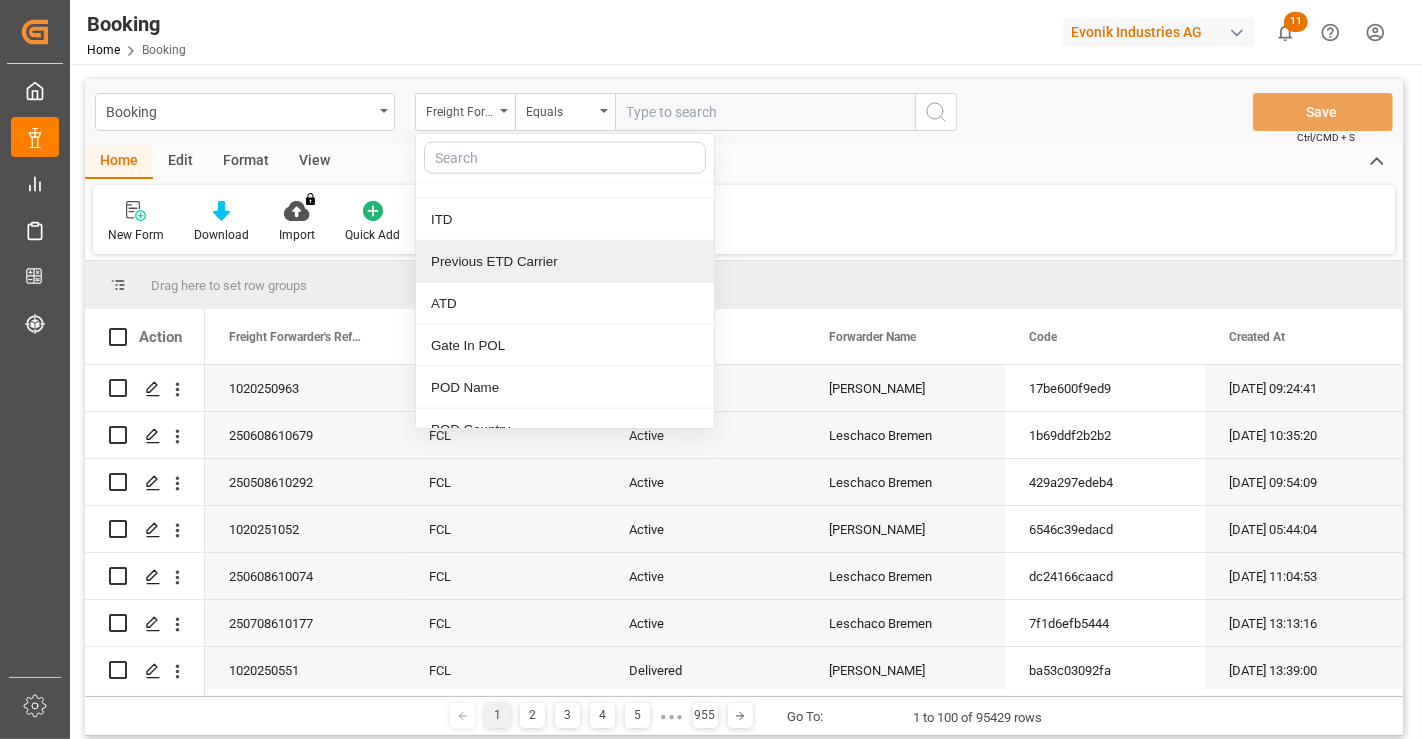 scroll, scrollTop: 2111, scrollLeft: 0, axis: vertical 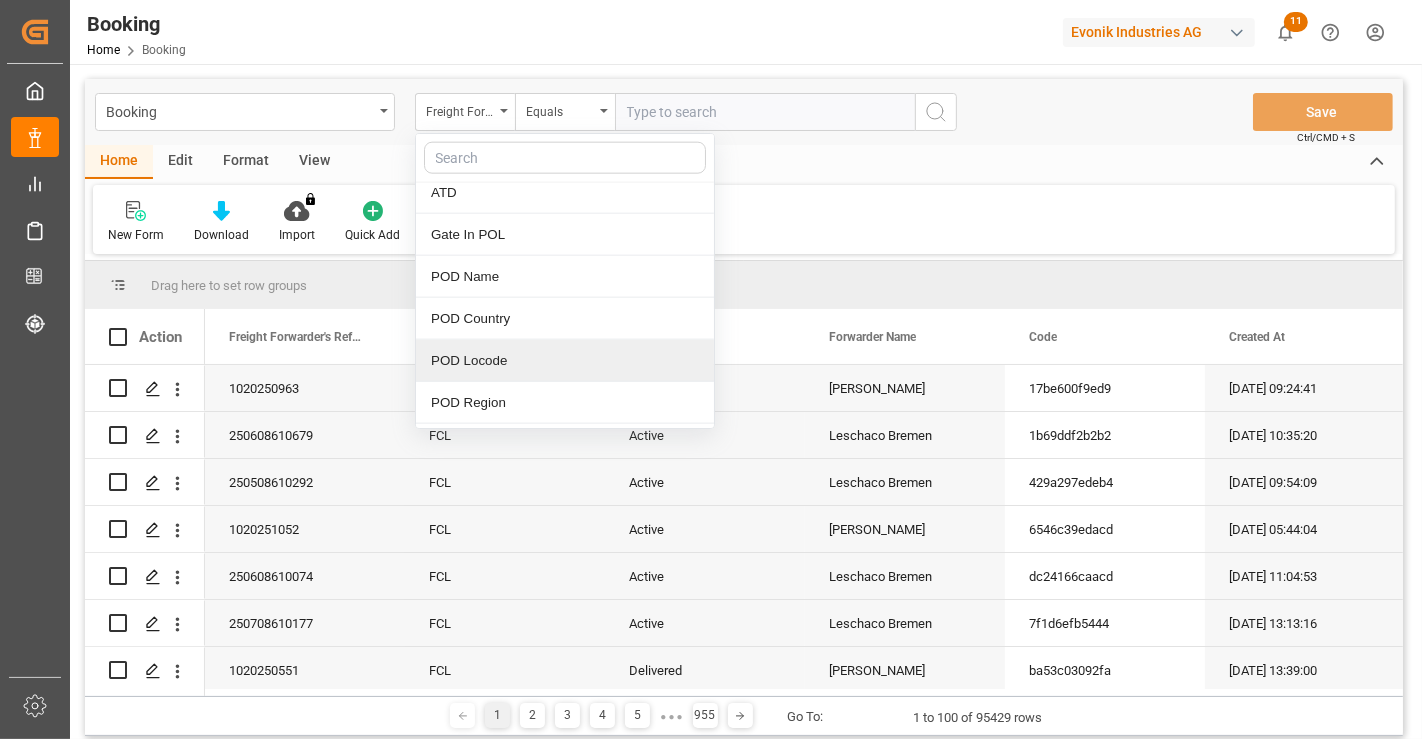 click on "POD Locode" at bounding box center (565, 361) 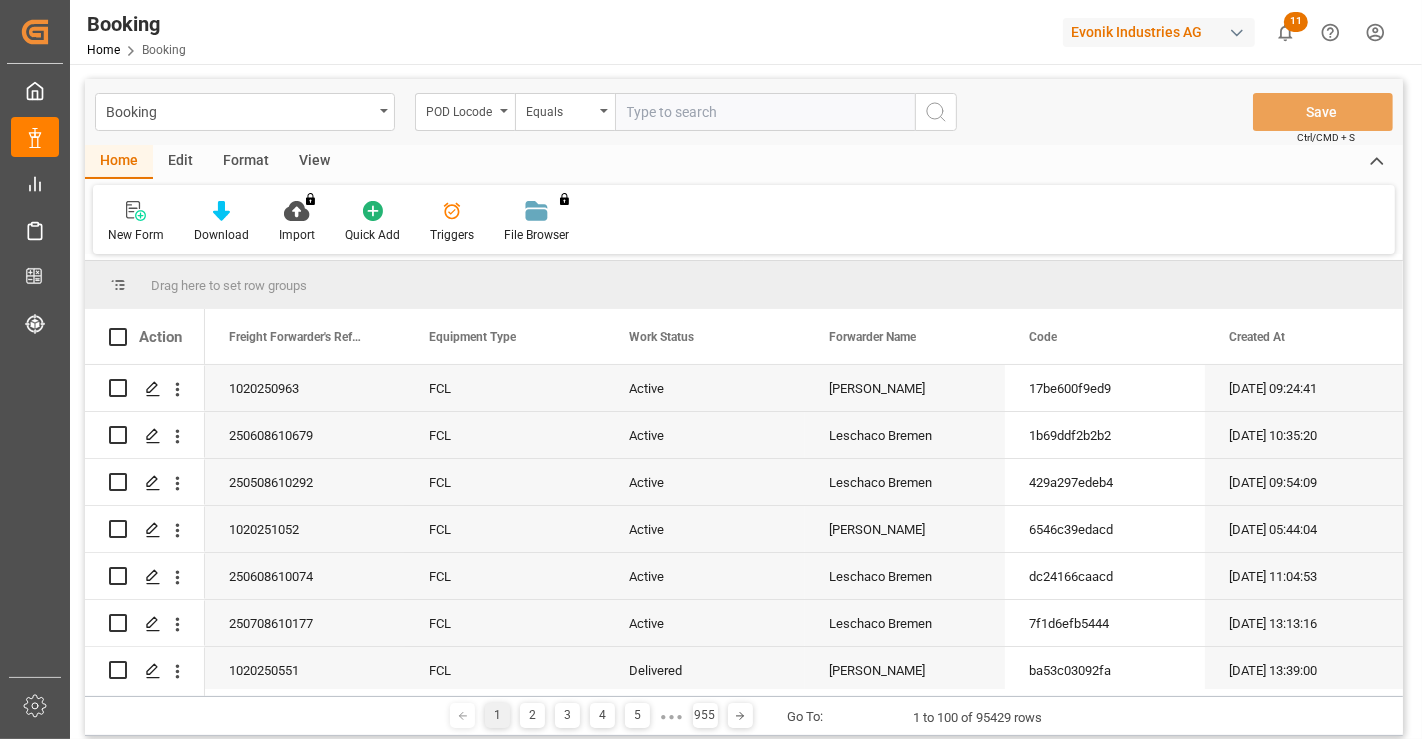 click at bounding box center [765, 112] 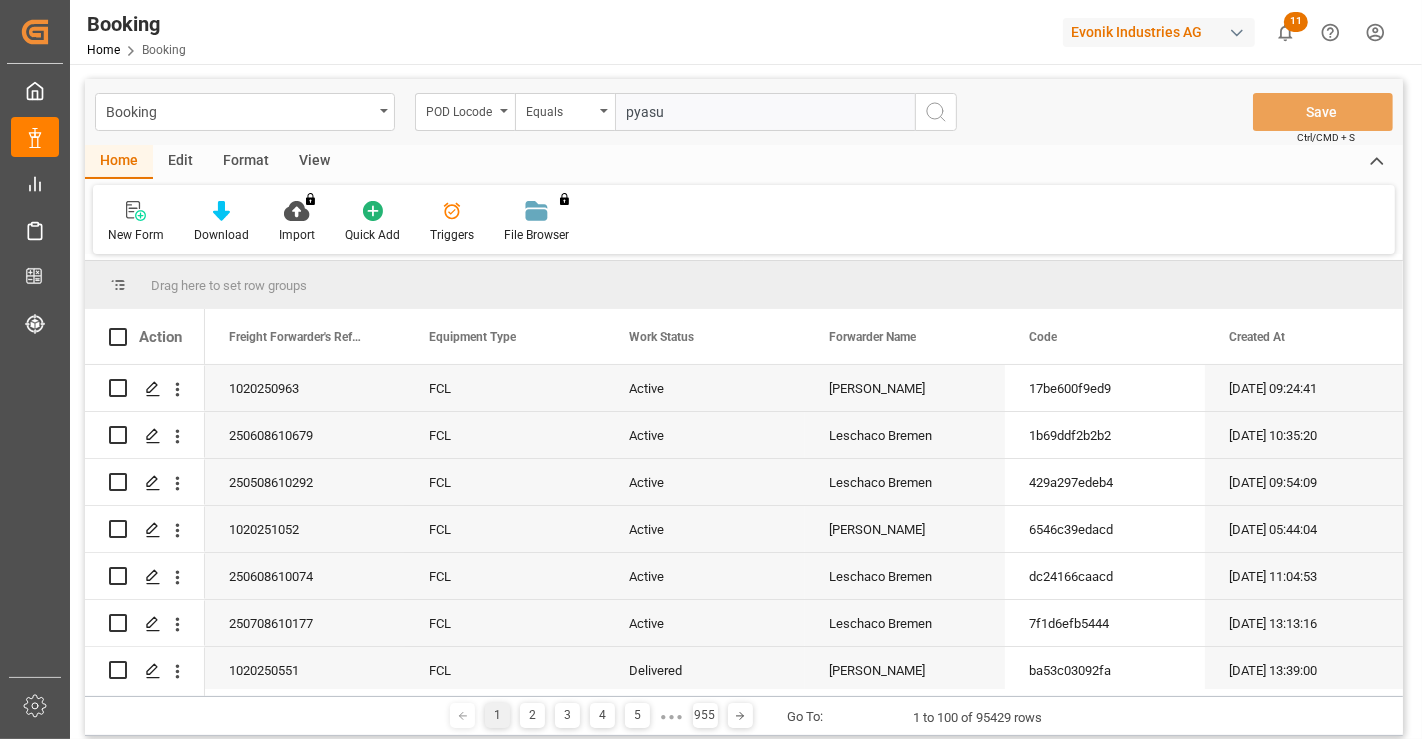type on "pyasu" 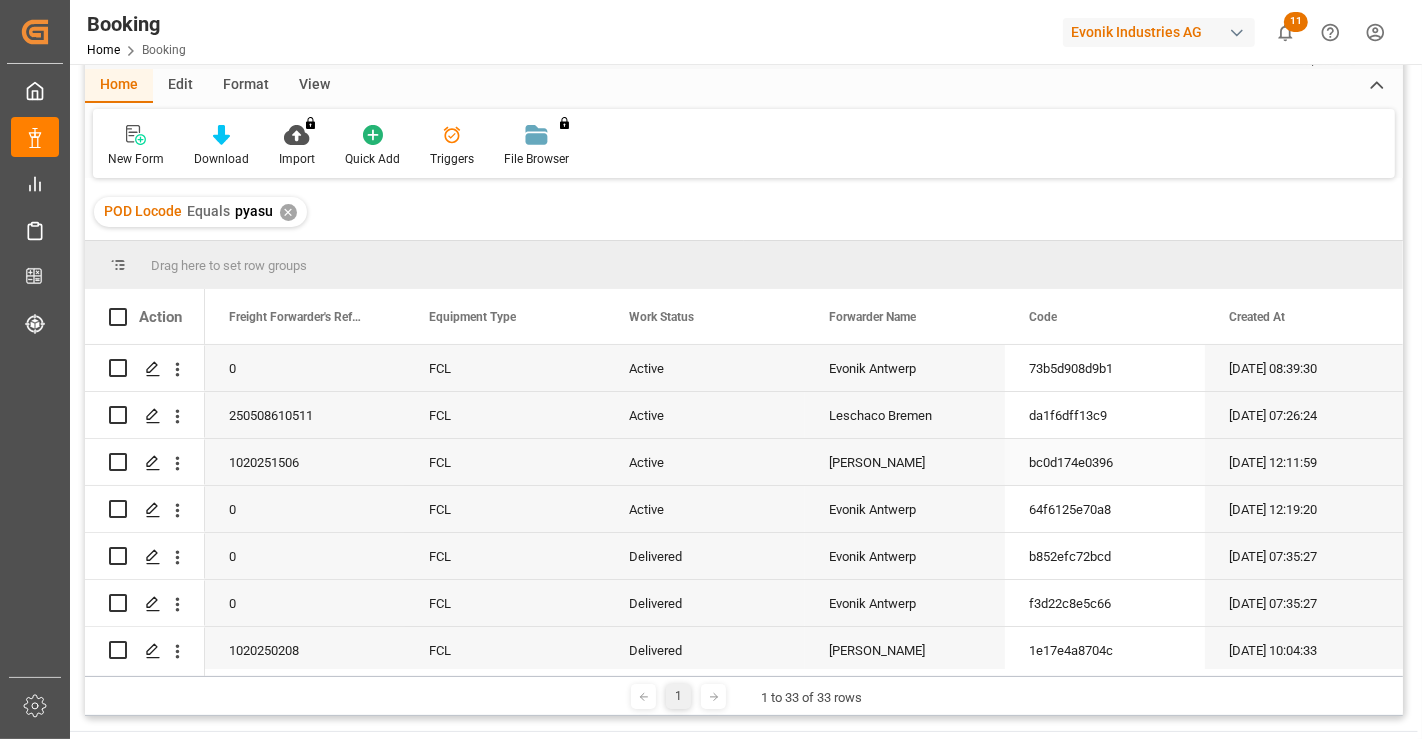 scroll, scrollTop: 111, scrollLeft: 0, axis: vertical 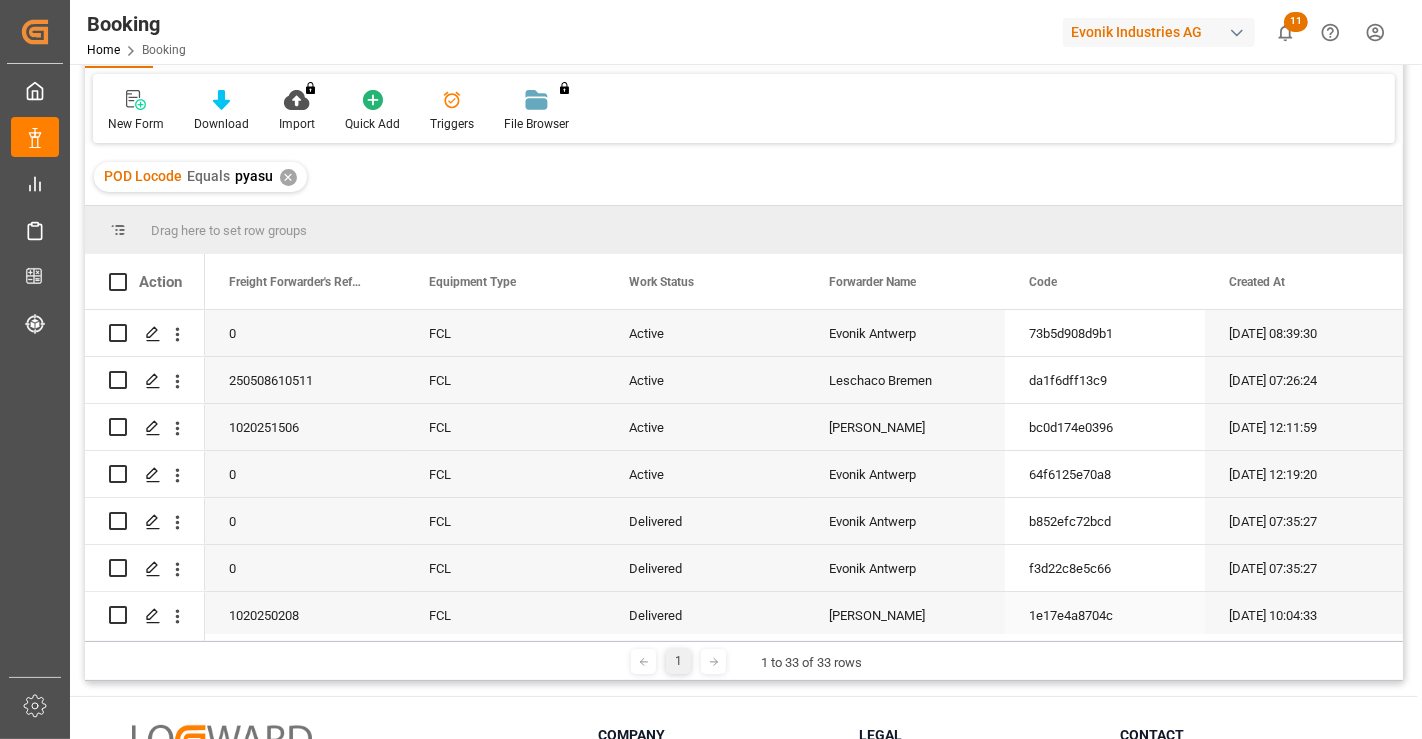 click on "Delivered" at bounding box center (705, 568) 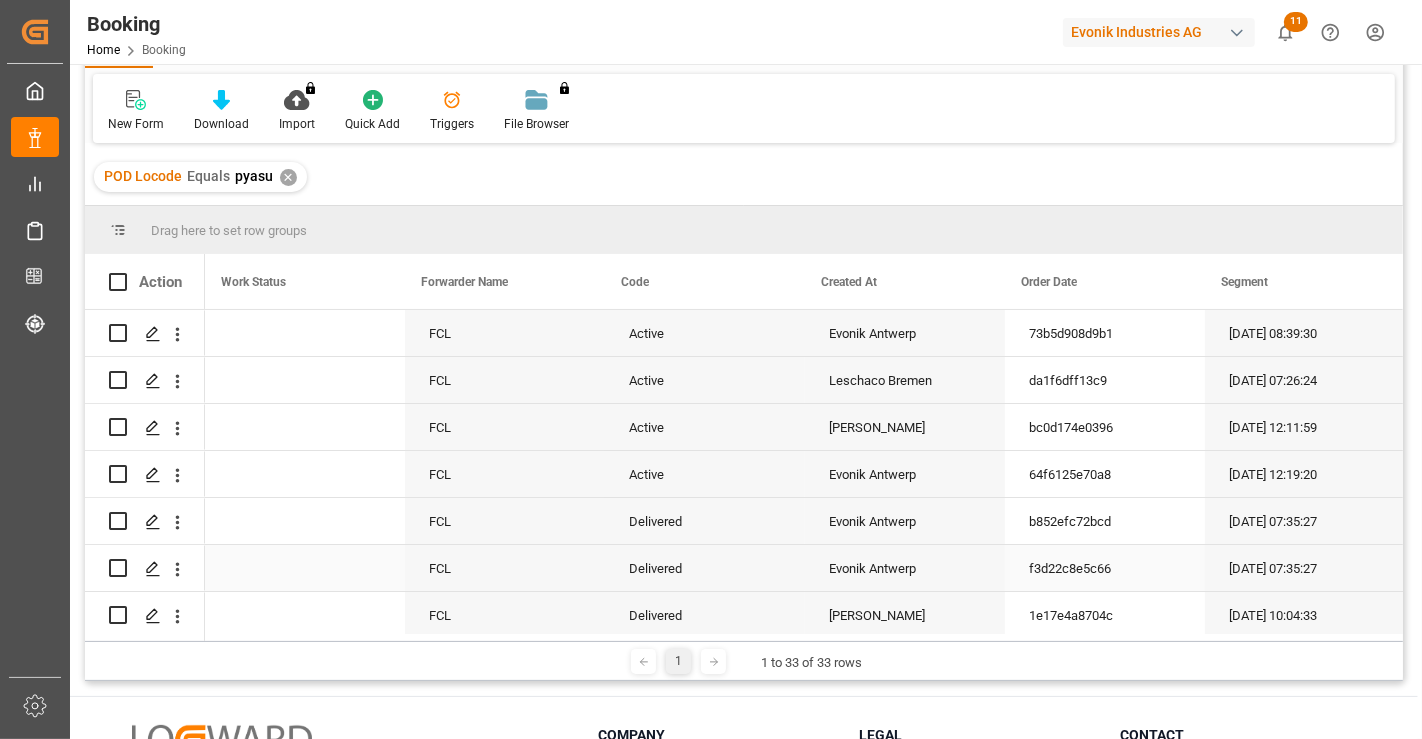 scroll, scrollTop: 0, scrollLeft: 1408, axis: horizontal 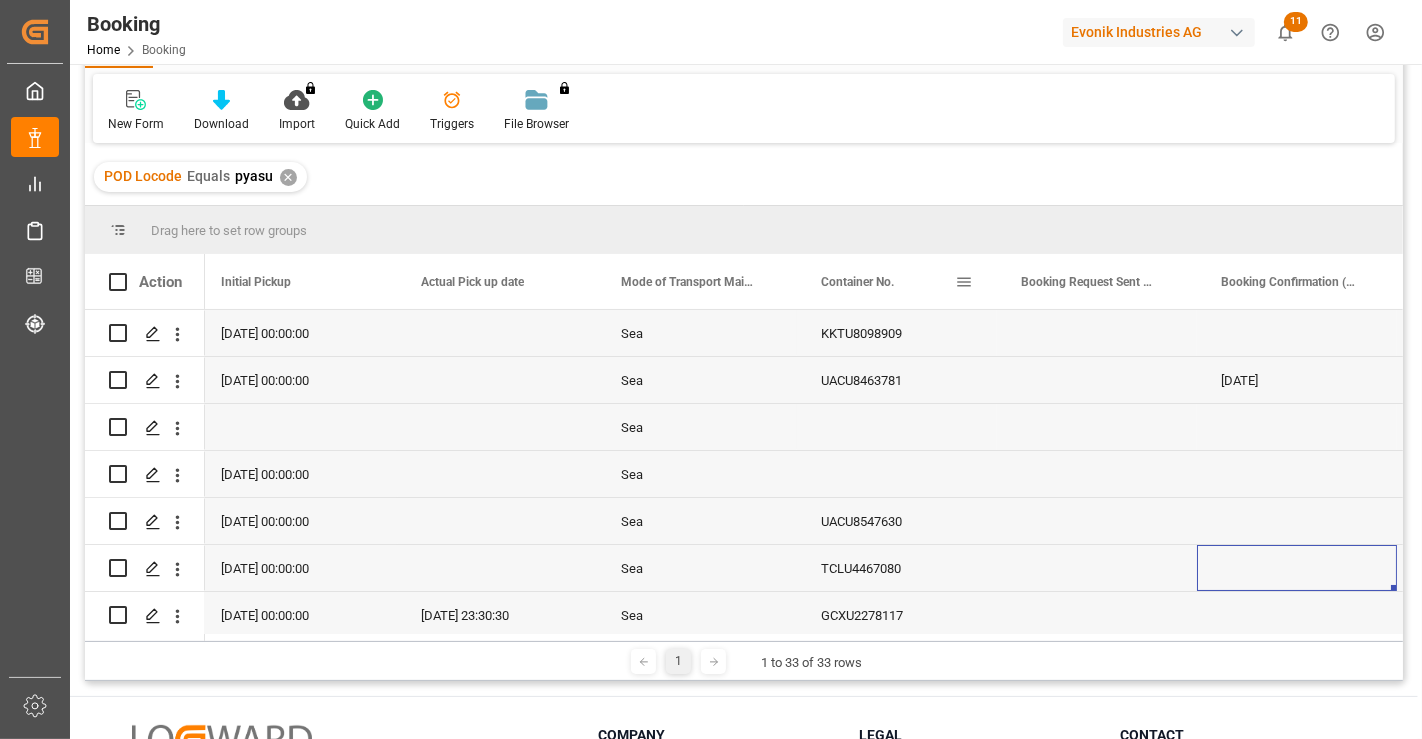 click at bounding box center [964, 282] 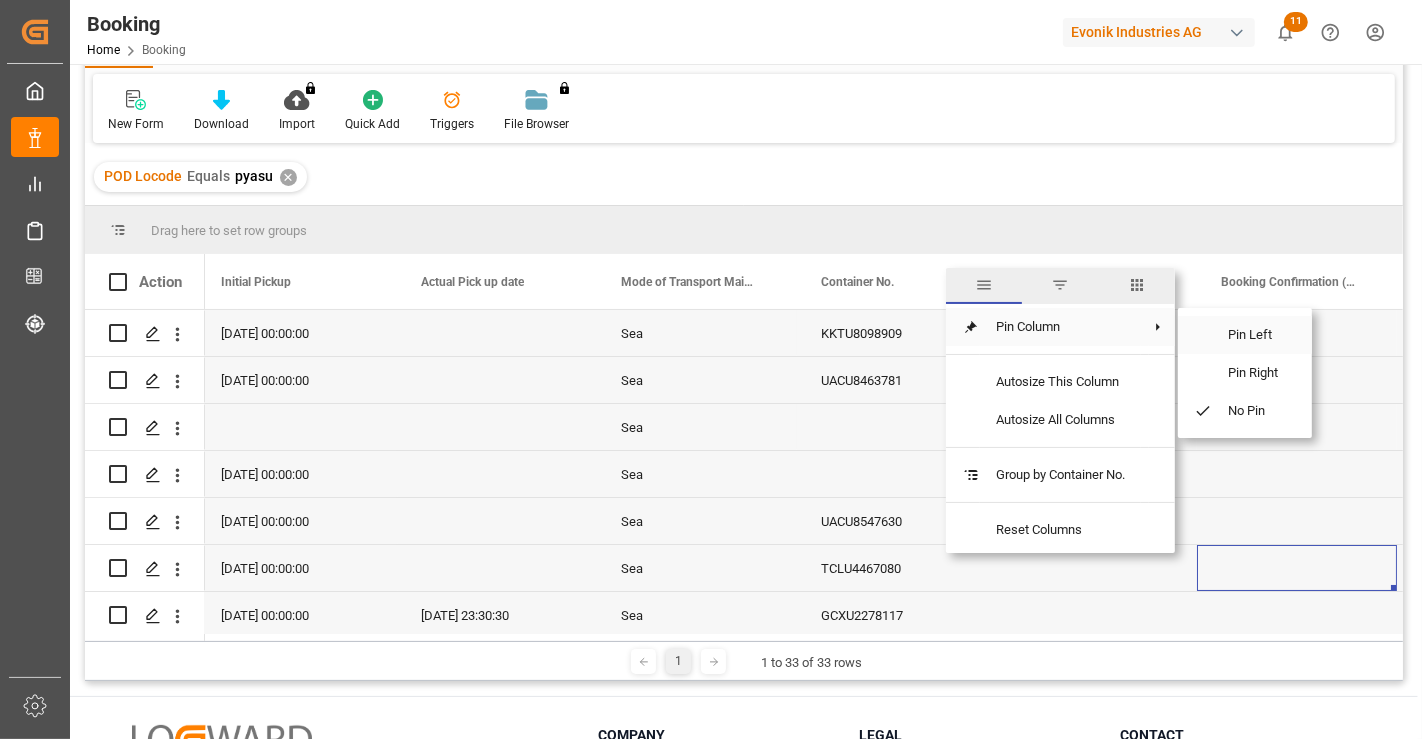 click on "Pin Left" at bounding box center (1254, 335) 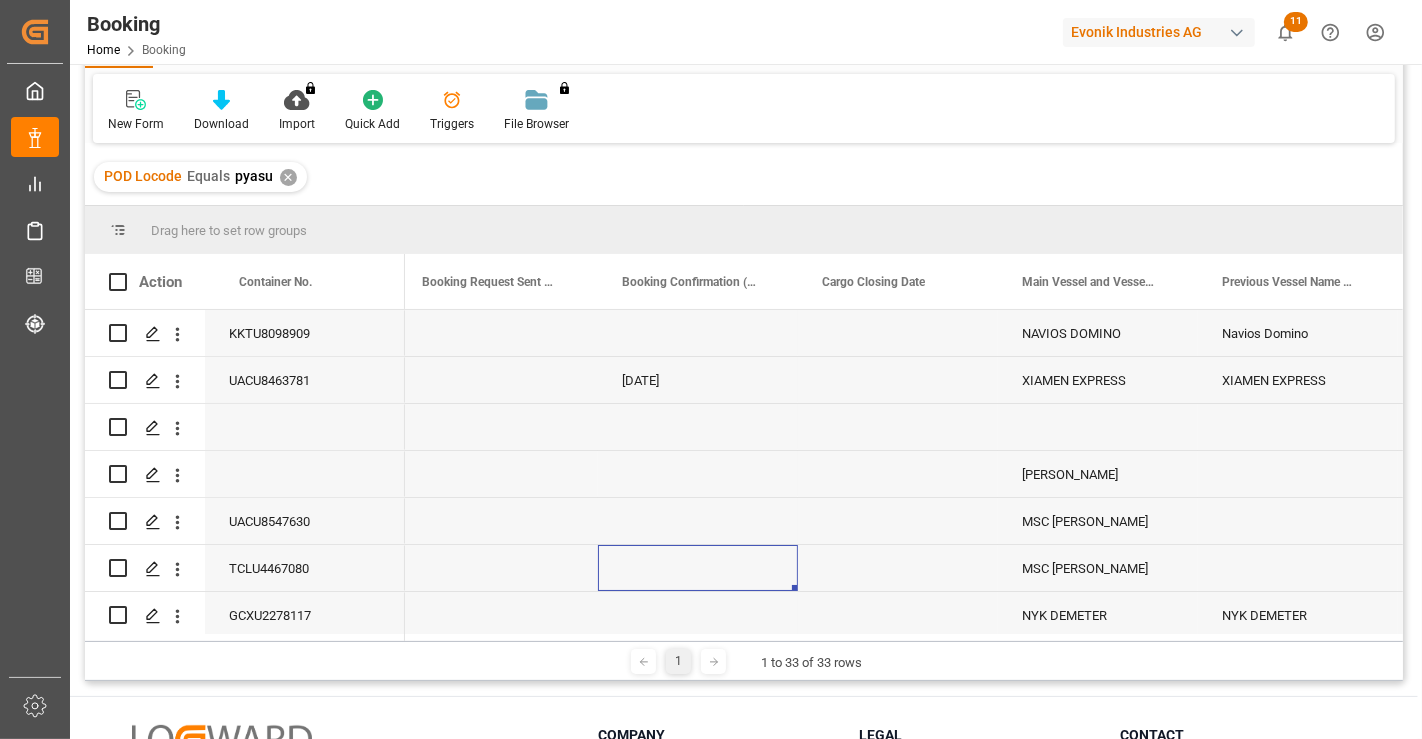 click on "UACU8463781" at bounding box center [305, 380] 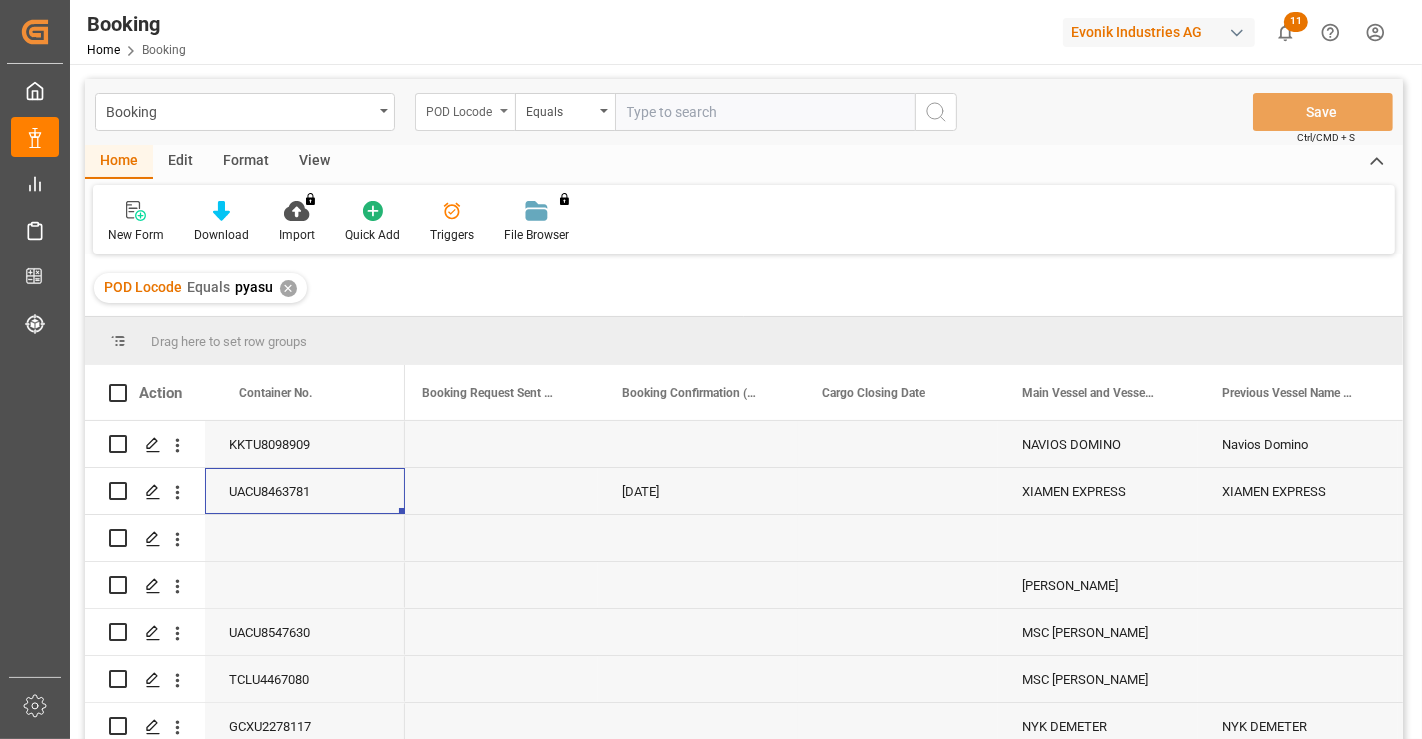 click on "POD Locode" at bounding box center (460, 109) 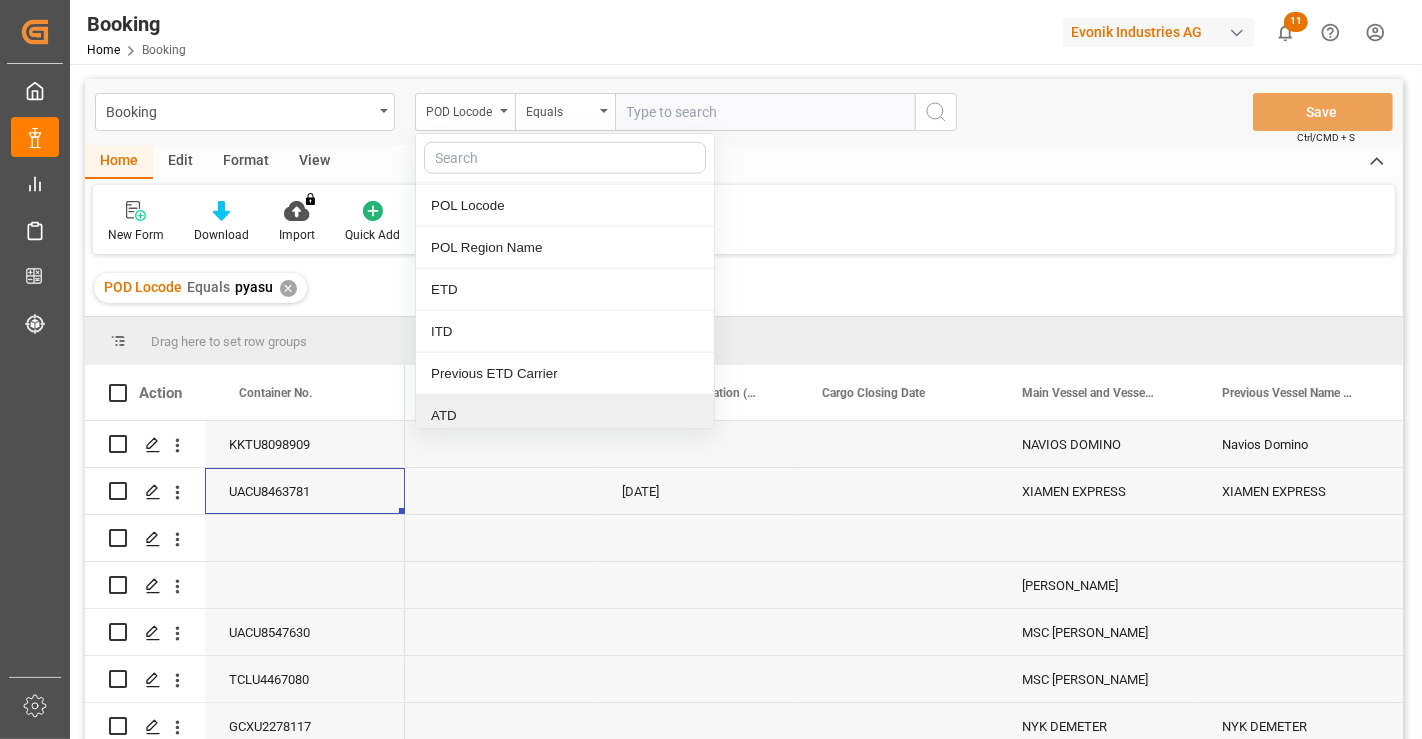 click on "ATD" at bounding box center [565, 416] 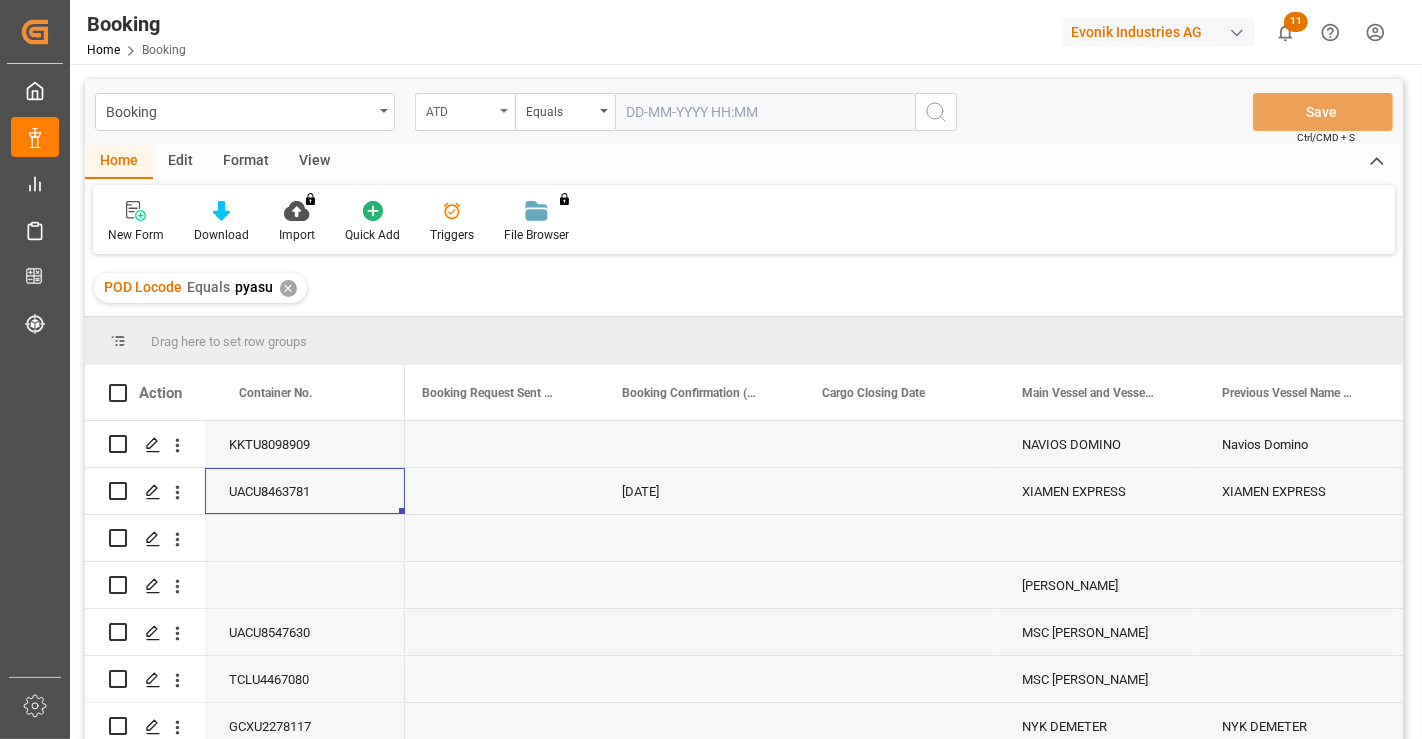 click on "ATD" at bounding box center [460, 109] 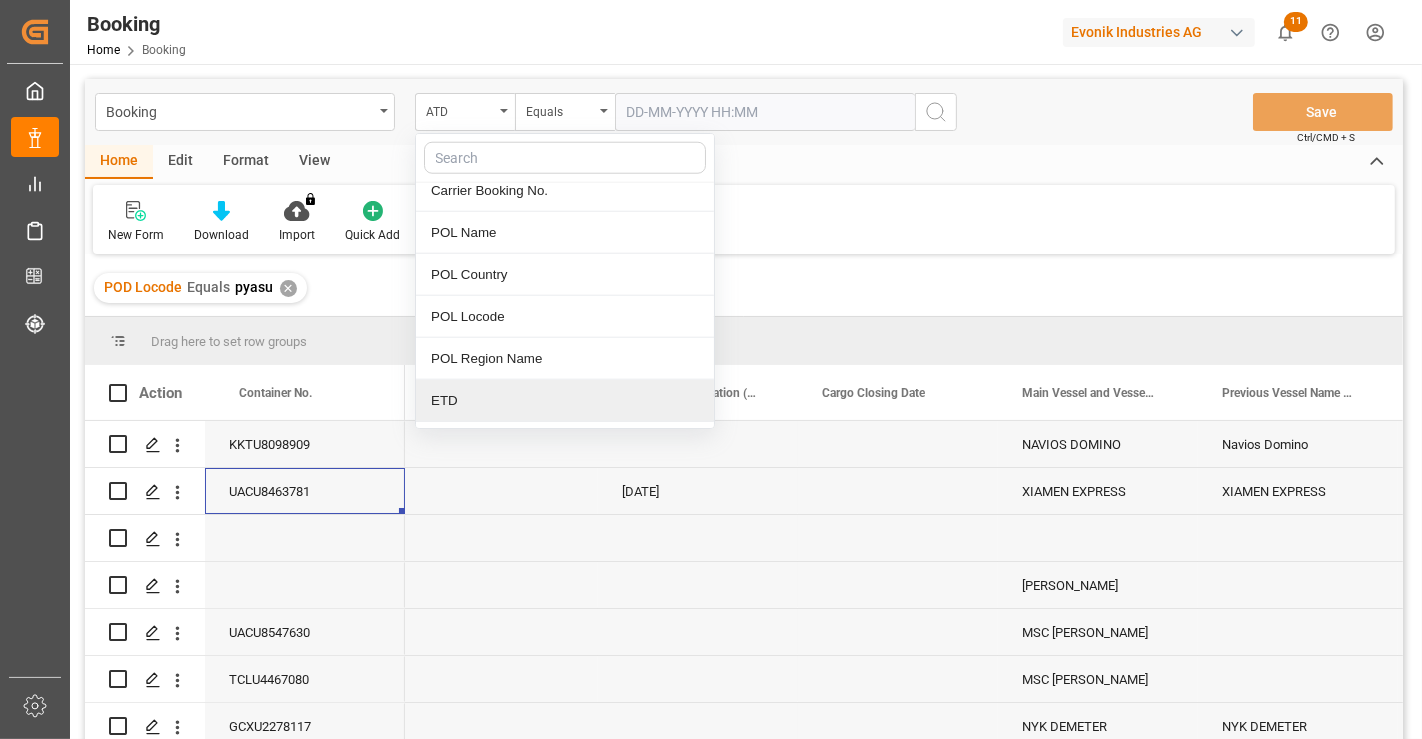 click on "ETD" at bounding box center [565, 401] 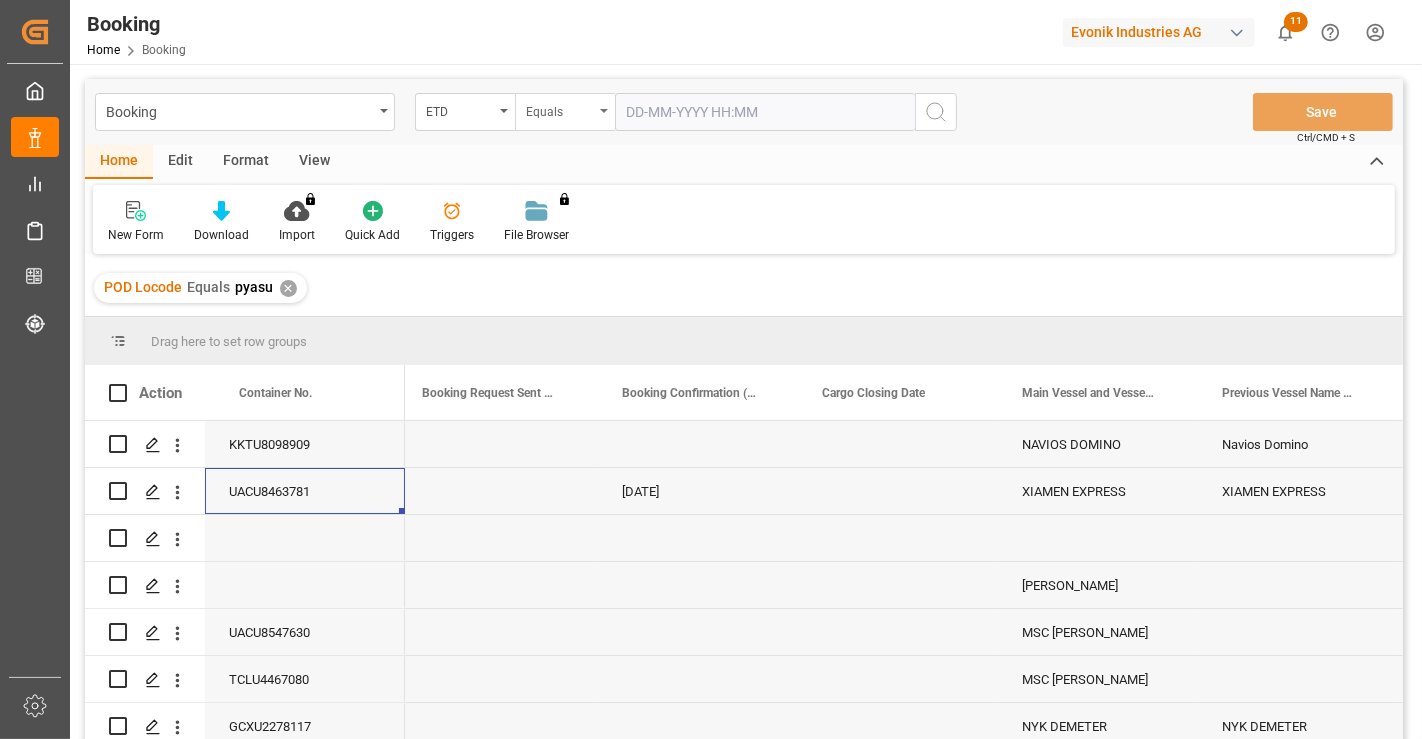 click on "Equals" at bounding box center [560, 109] 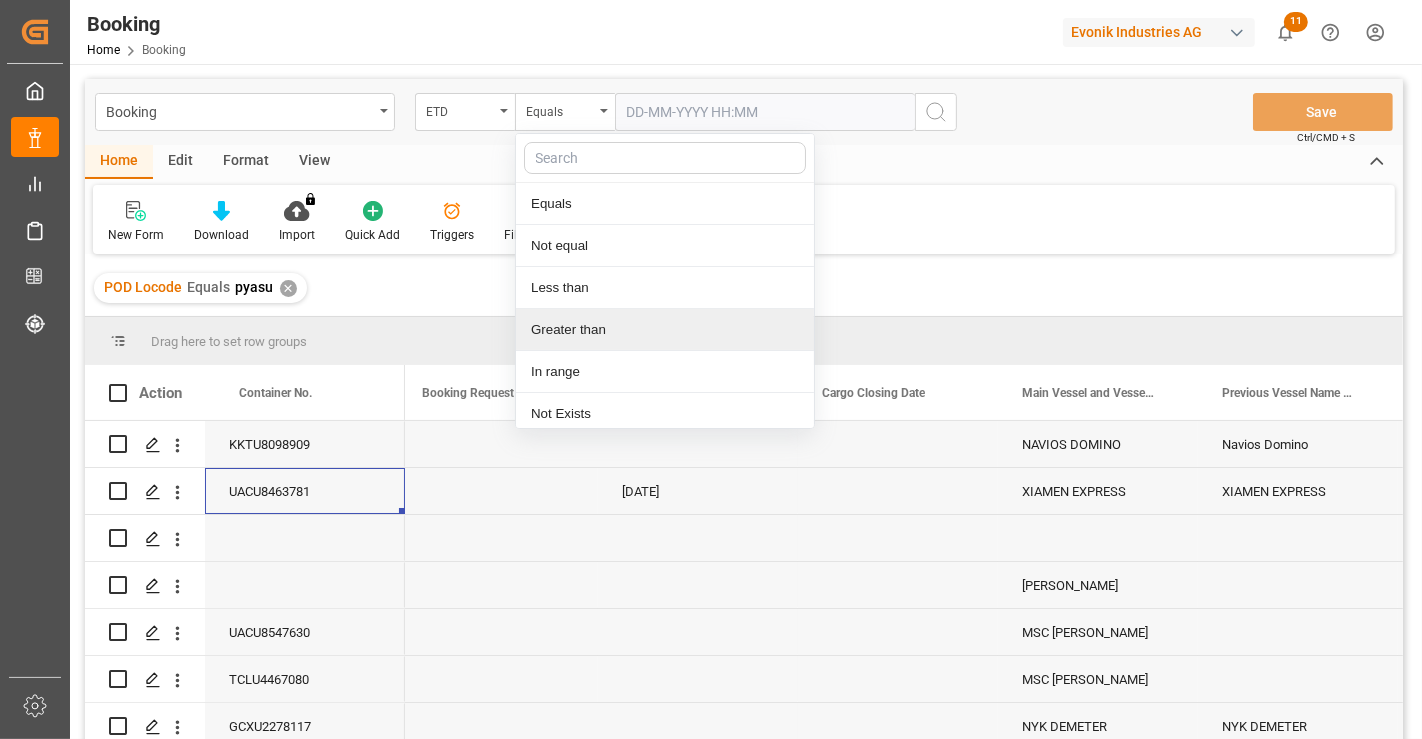 click on "Greater than" at bounding box center [665, 330] 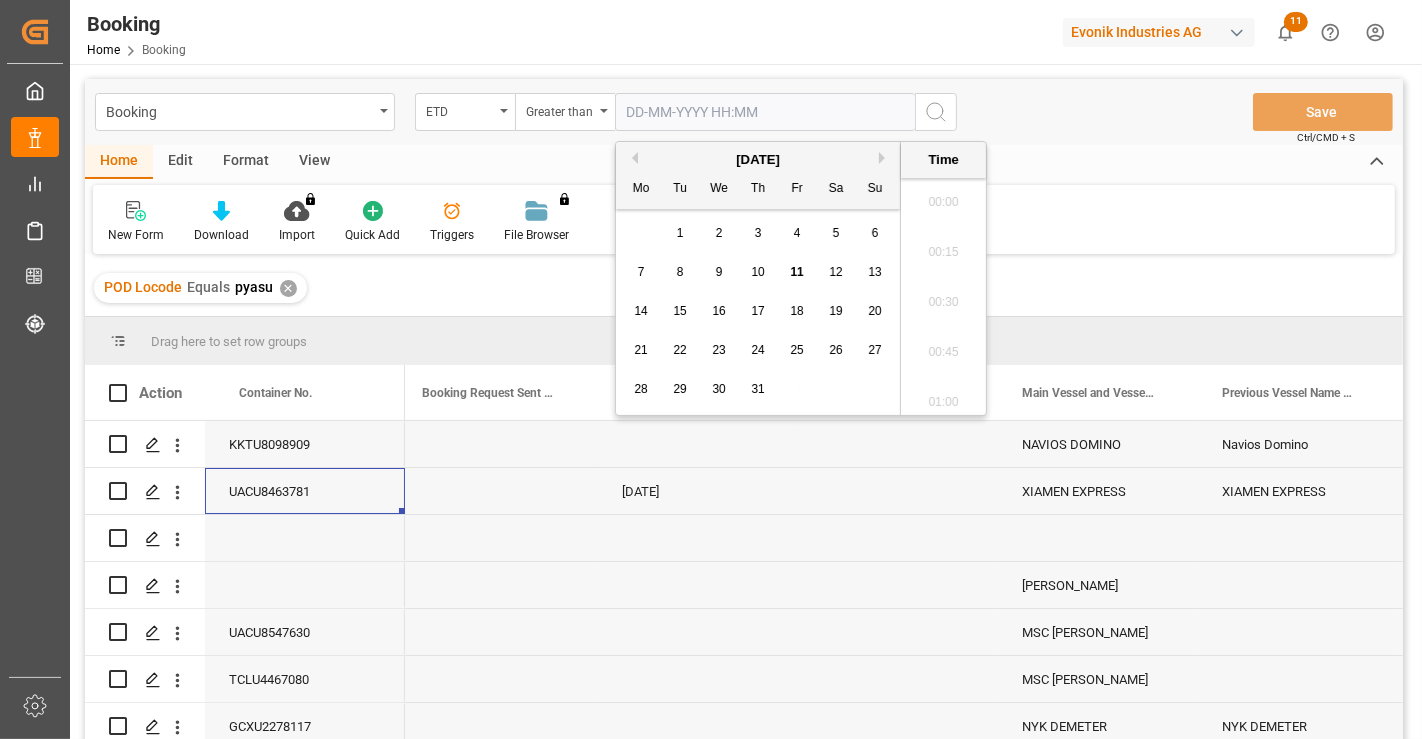 drag, startPoint x: 645, startPoint y: 112, endPoint x: 665, endPoint y: 118, distance: 20.880613 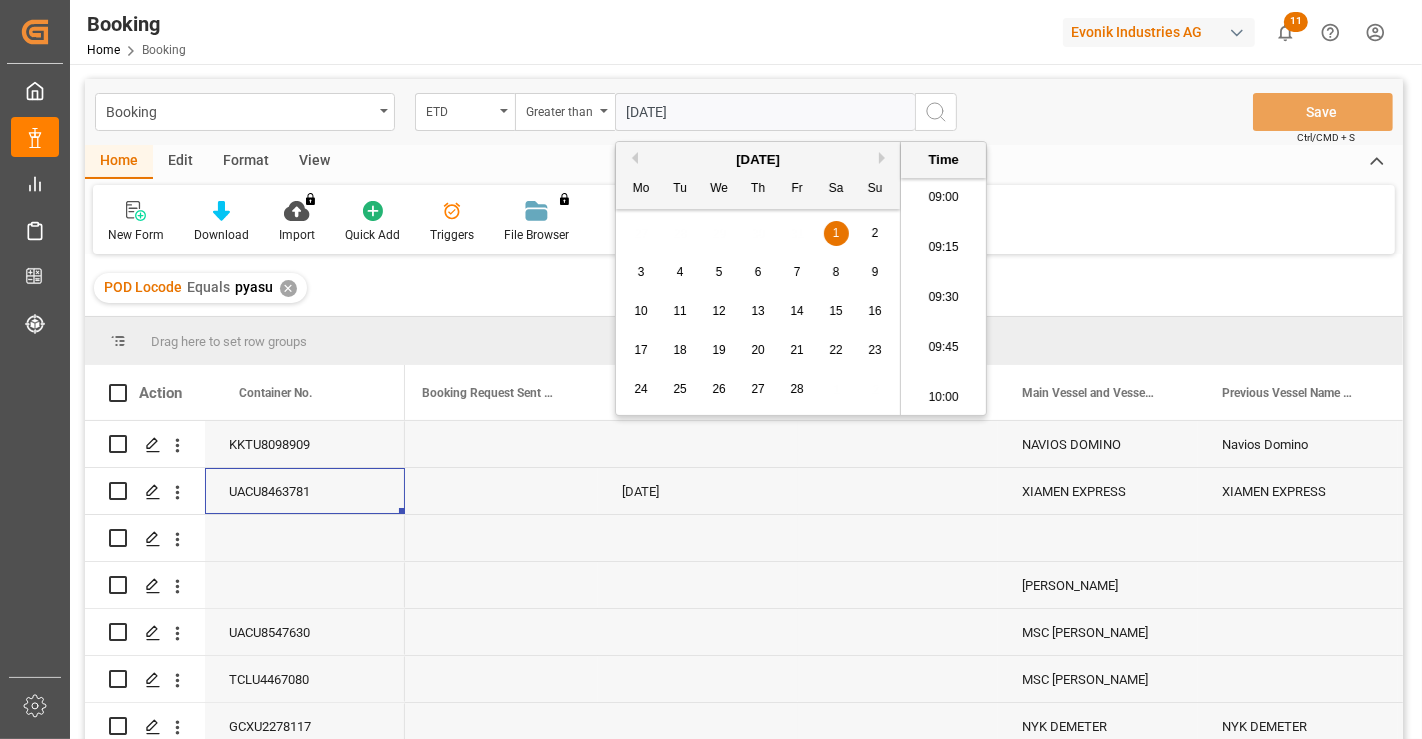 type on "01-02-2025 00:00" 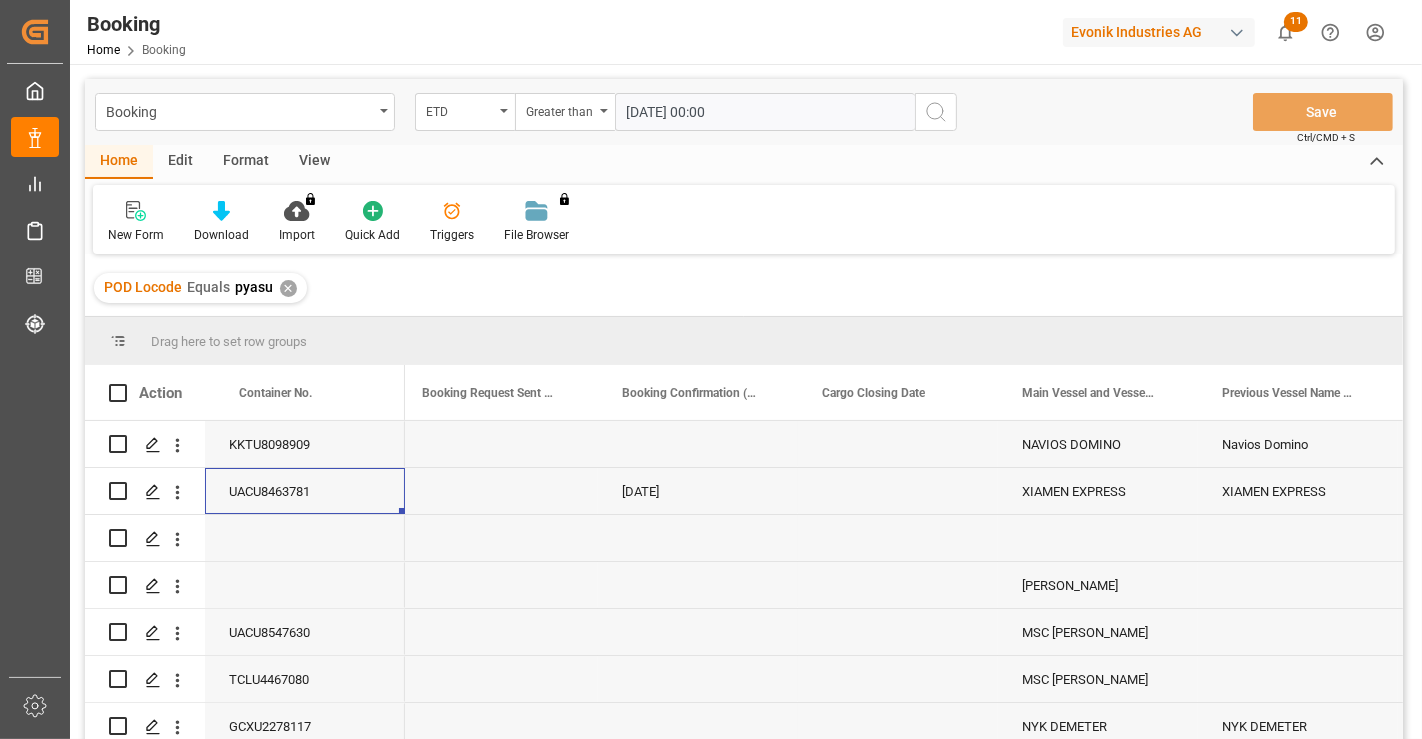 click 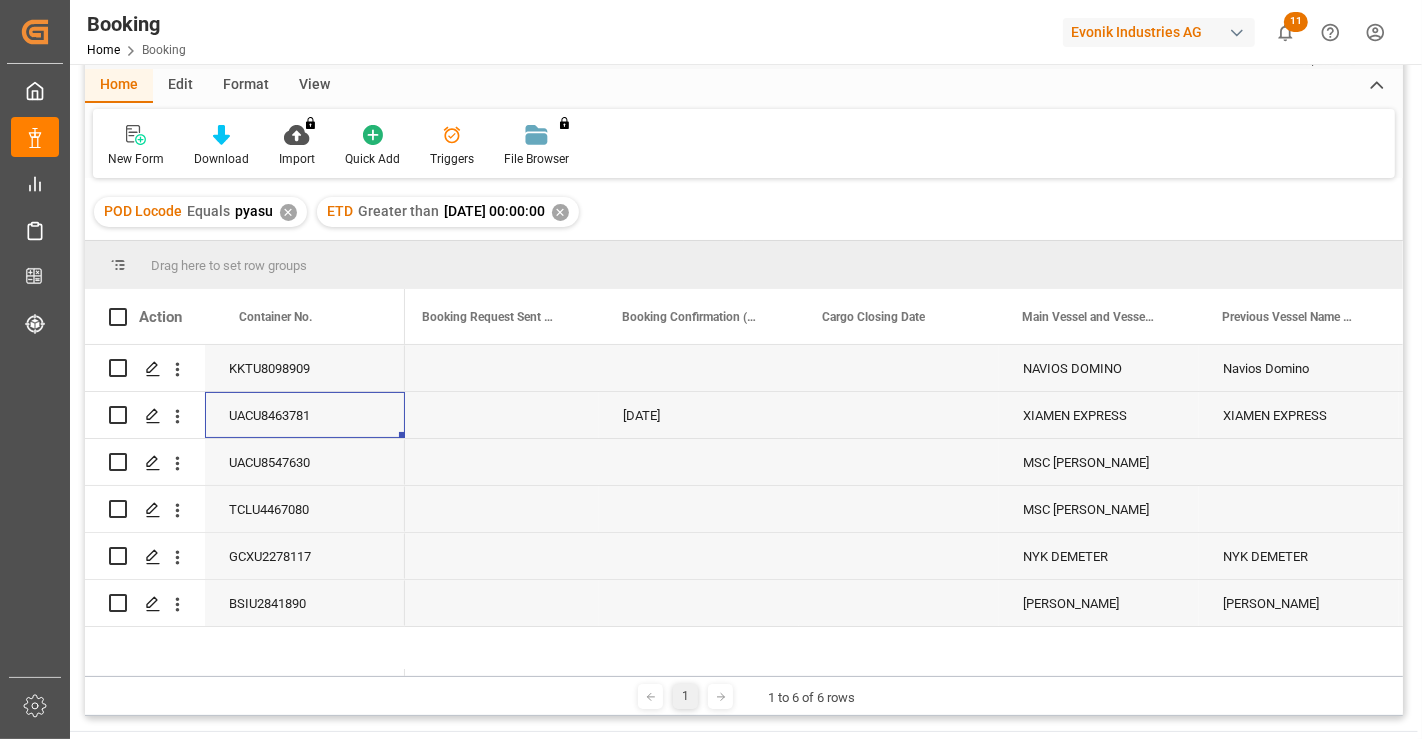 scroll, scrollTop: 111, scrollLeft: 0, axis: vertical 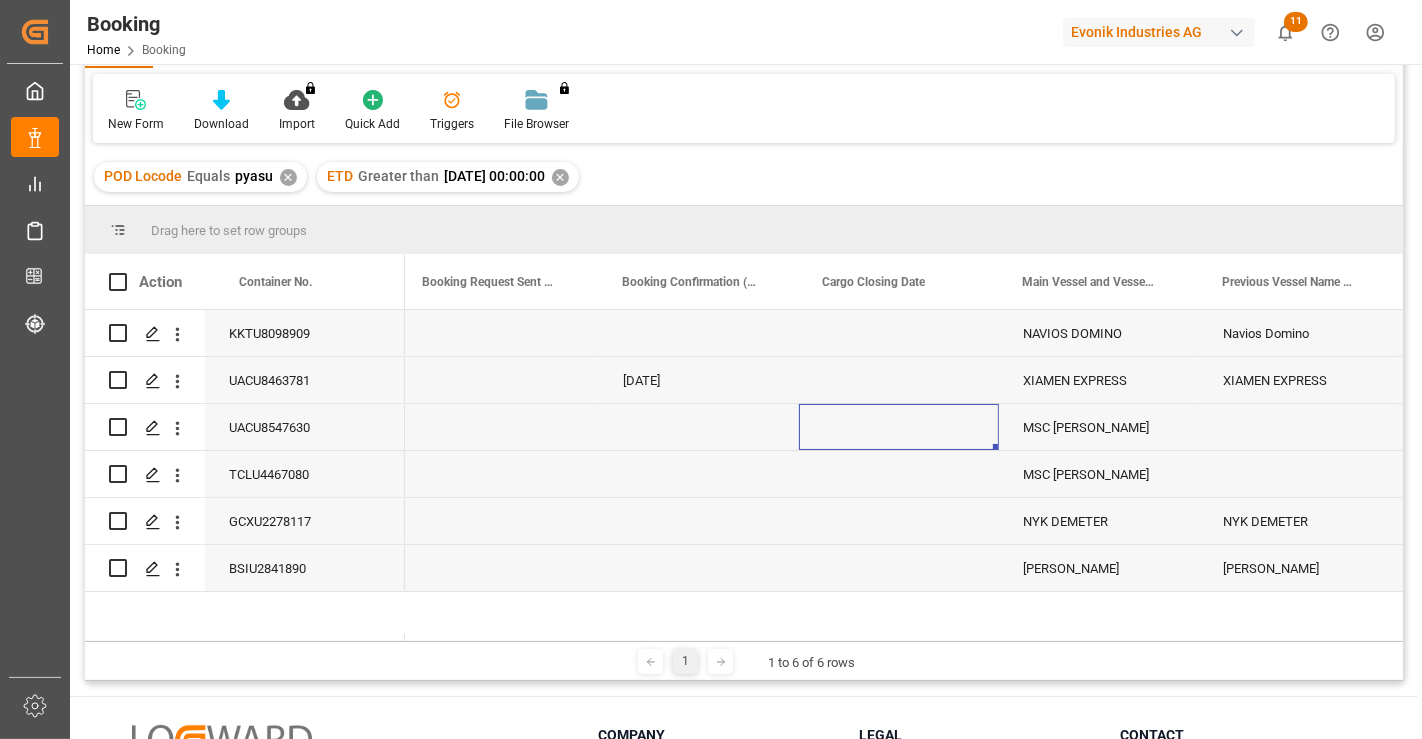 click at bounding box center [899, 427] 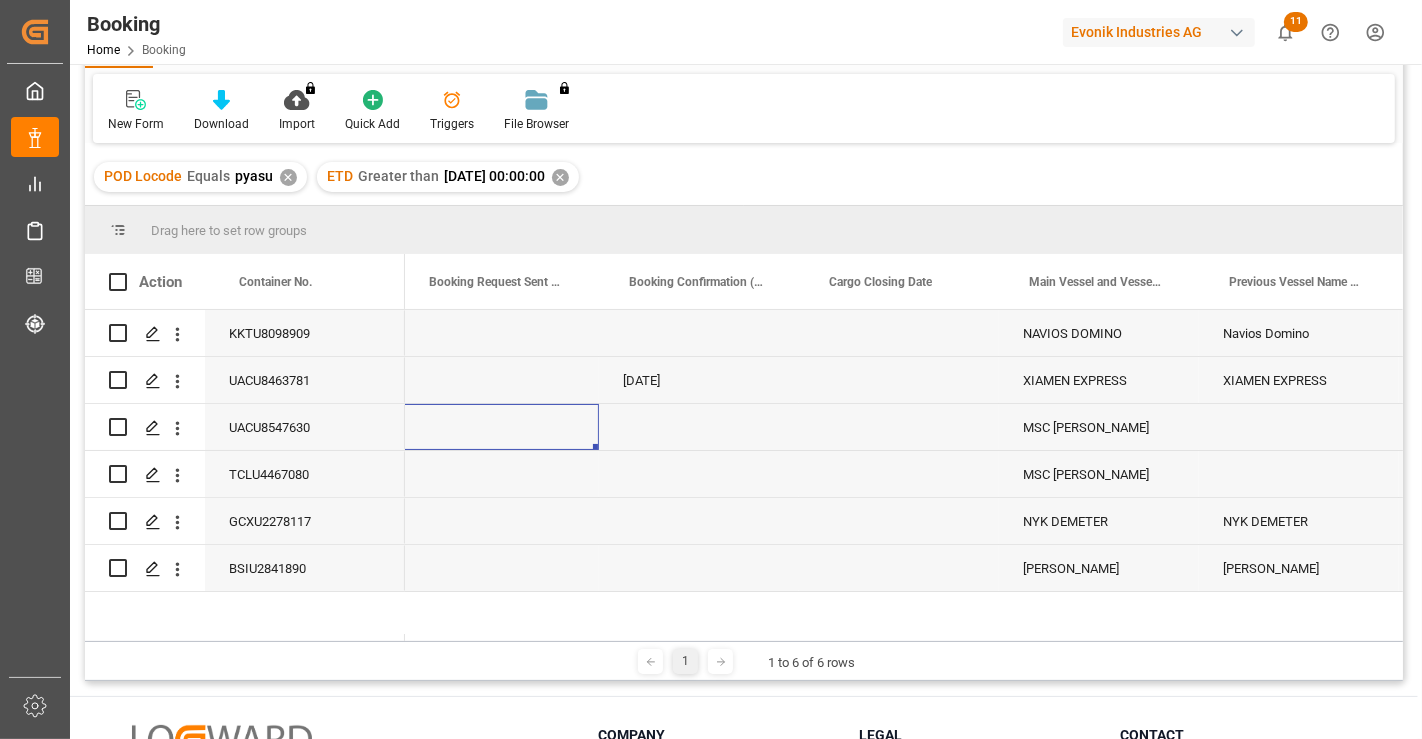 scroll, scrollTop: 0, scrollLeft: 6200, axis: horizontal 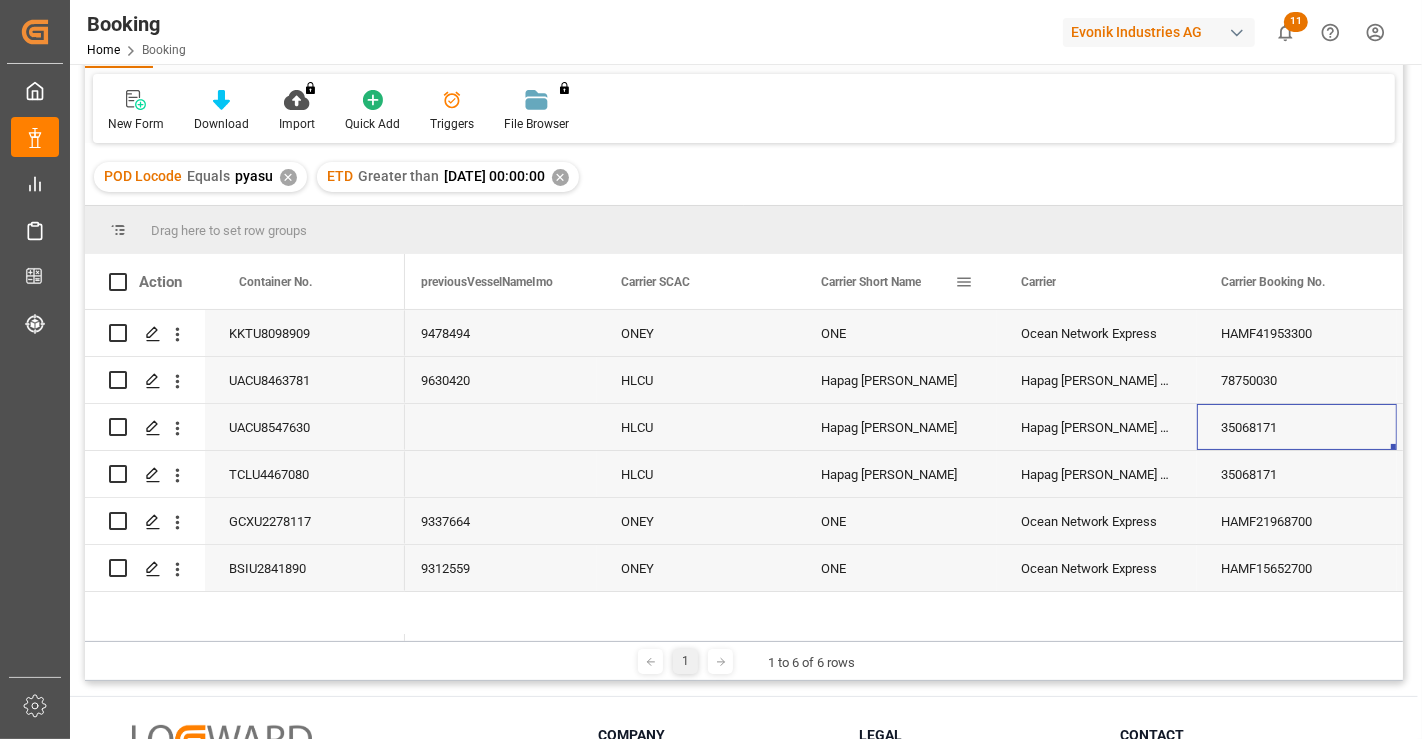 click on "Carrier Short Name" at bounding box center [897, 281] 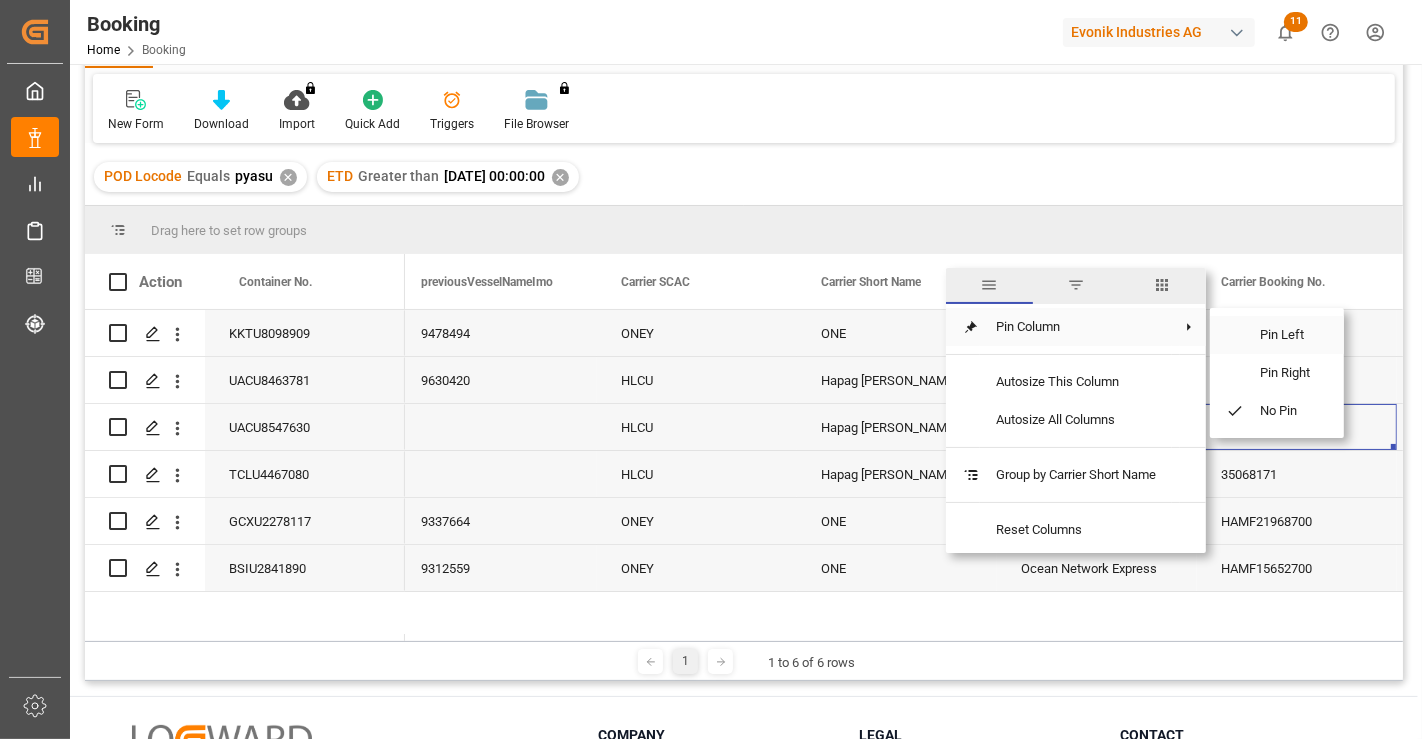 click on "Pin Left" at bounding box center [1286, 335] 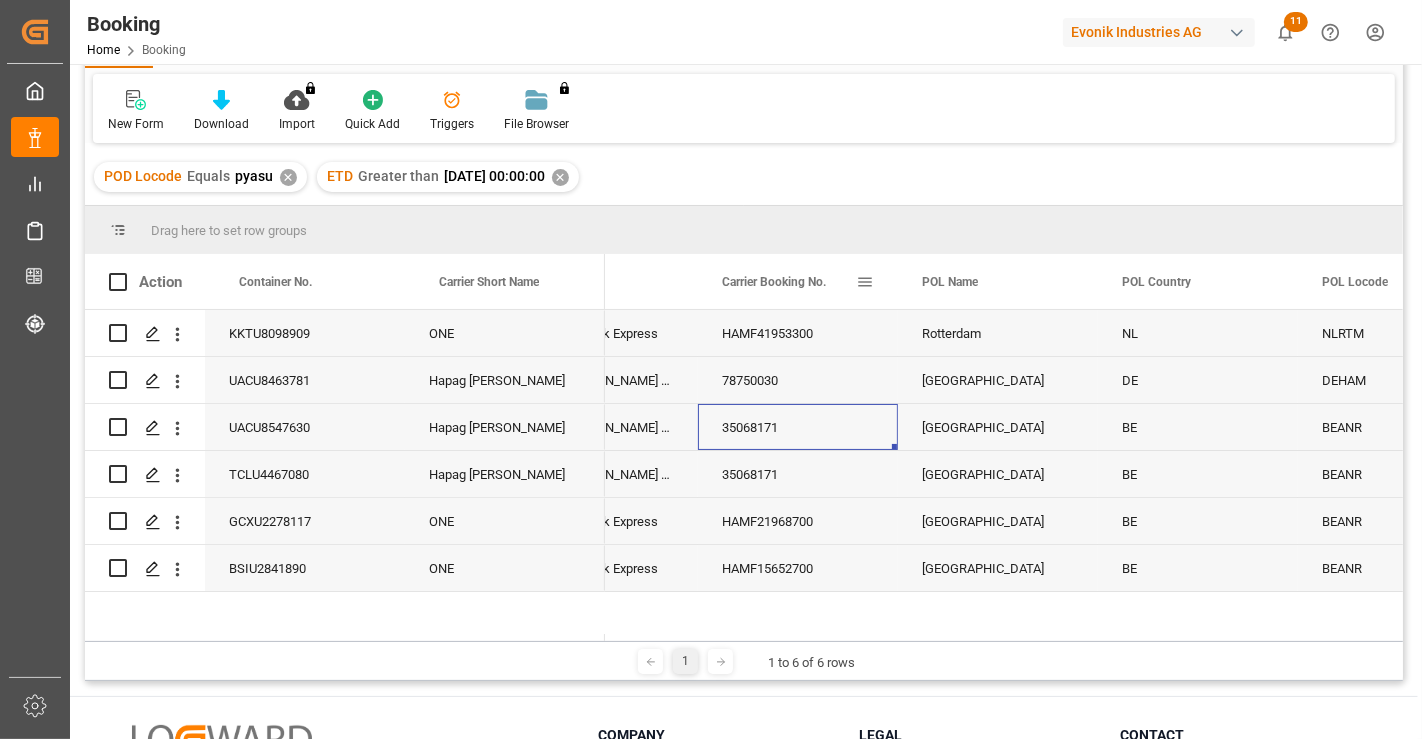 click at bounding box center (865, 282) 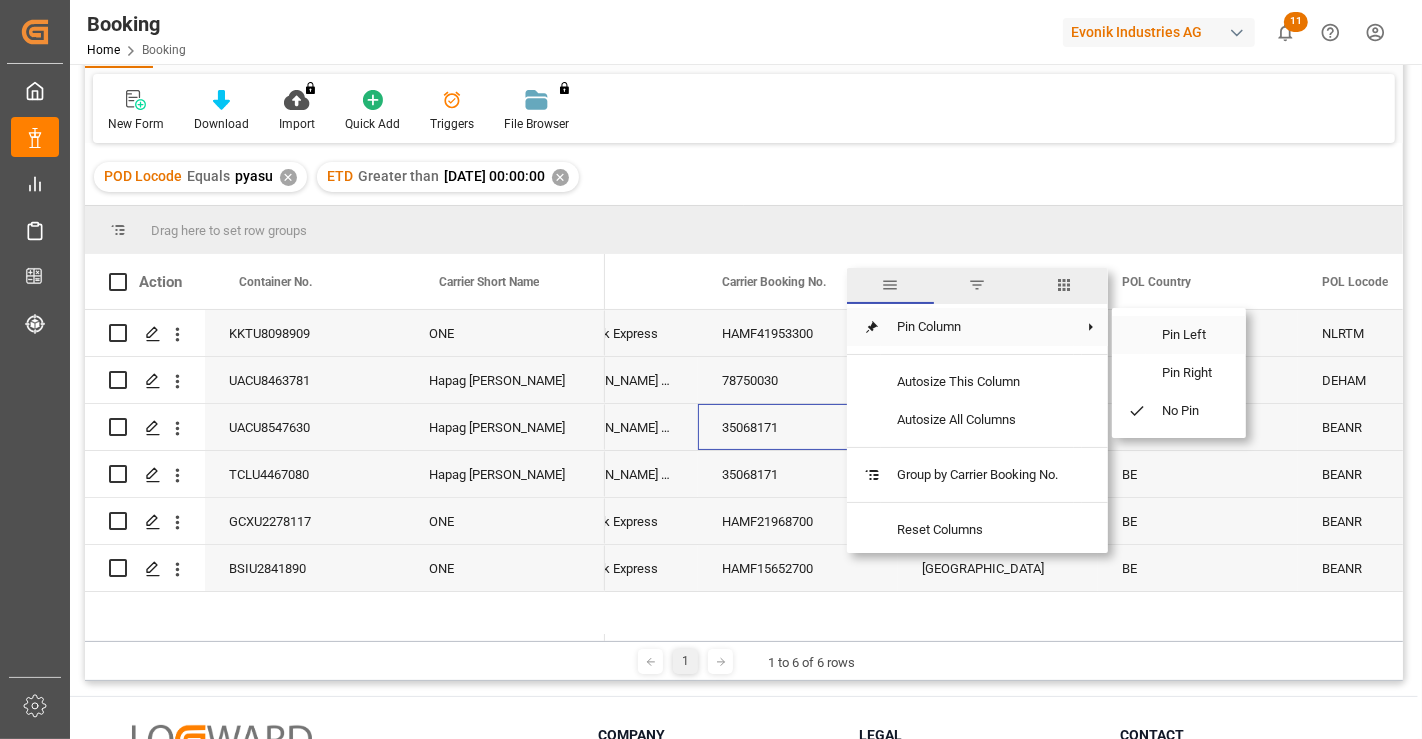 click on "Pin Left" at bounding box center (1188, 335) 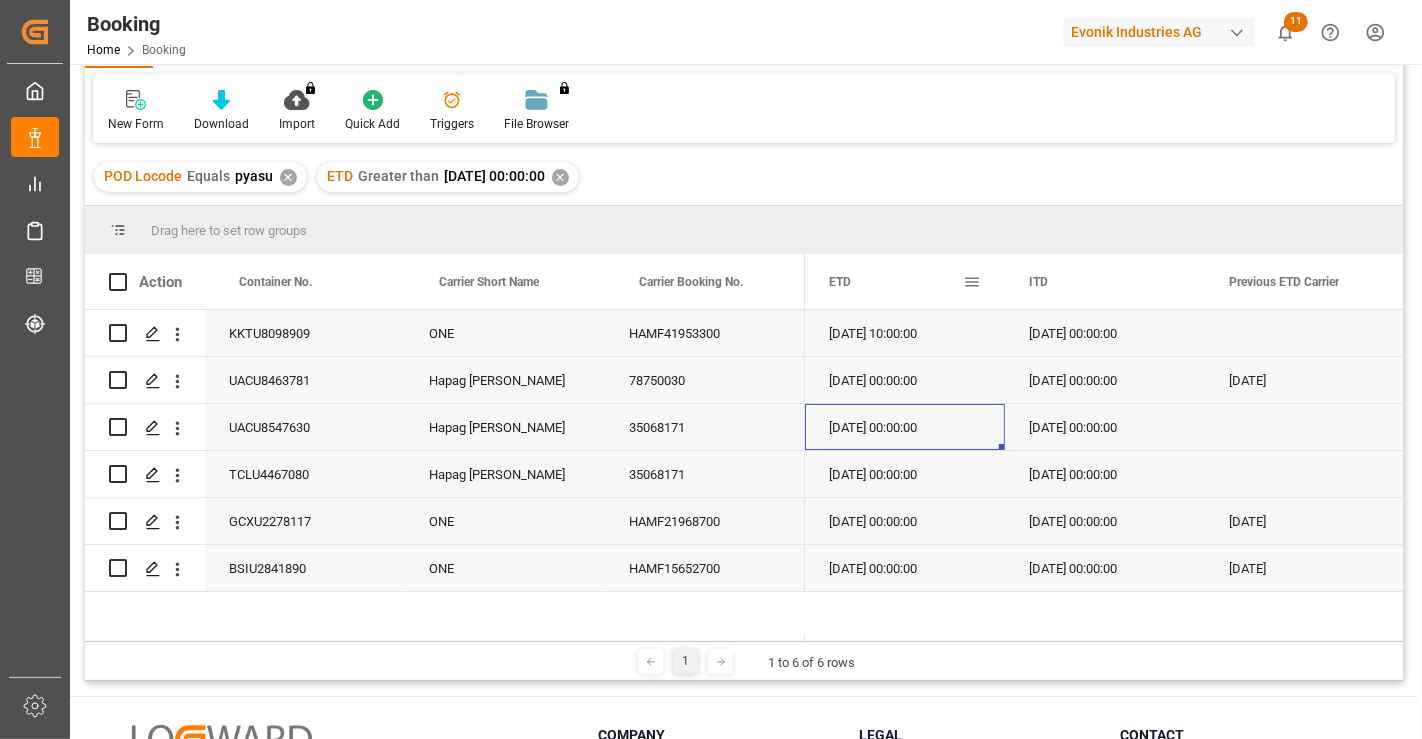 click at bounding box center (972, 282) 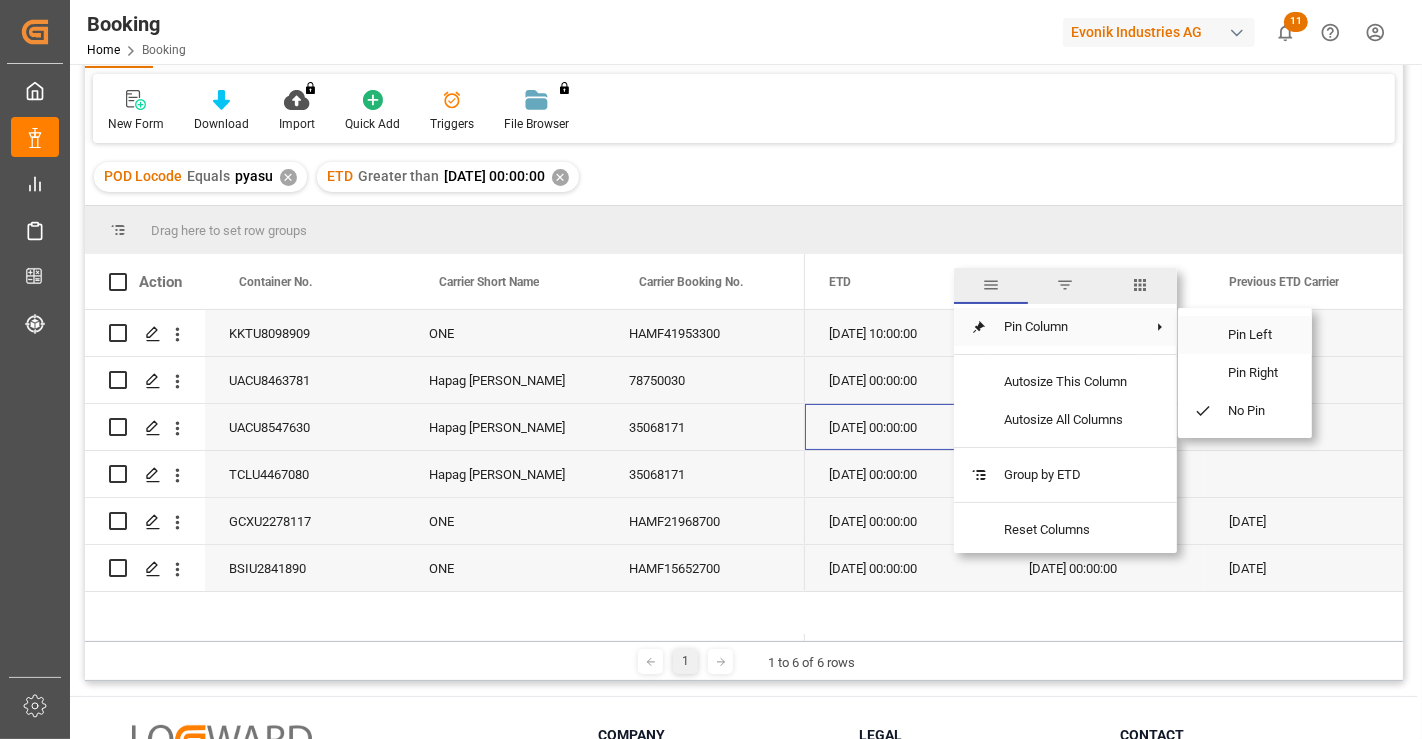 click on "Pin Left" at bounding box center (1254, 335) 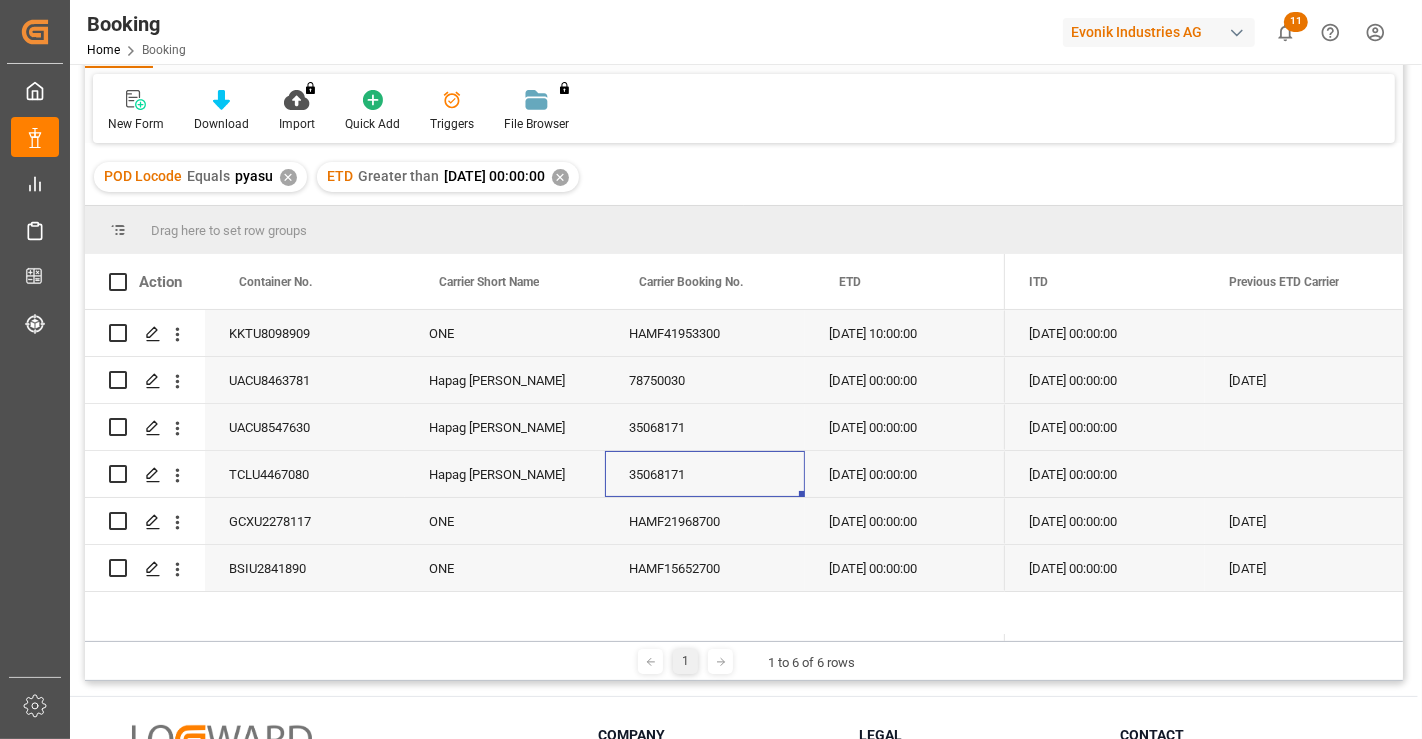 click on "35068171" at bounding box center (705, 474) 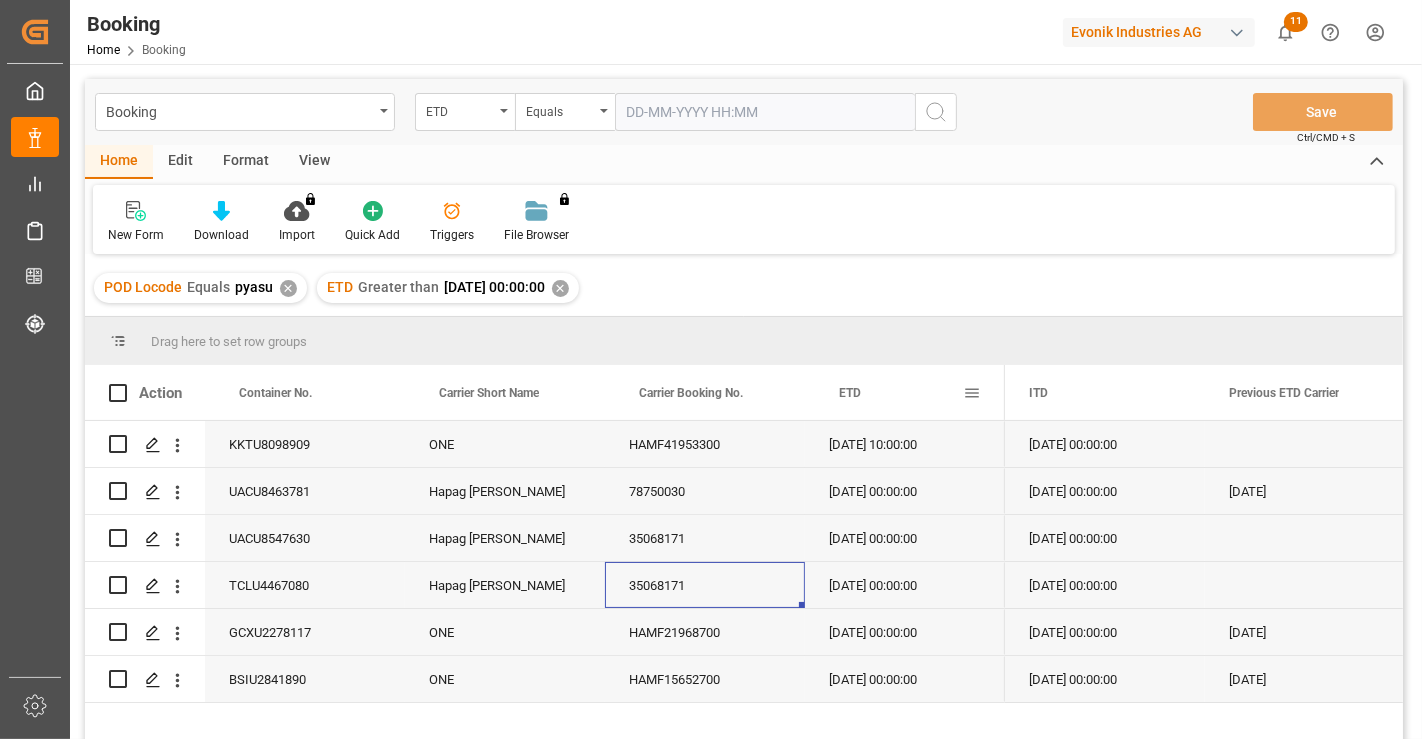 click on "ETD" at bounding box center (850, 393) 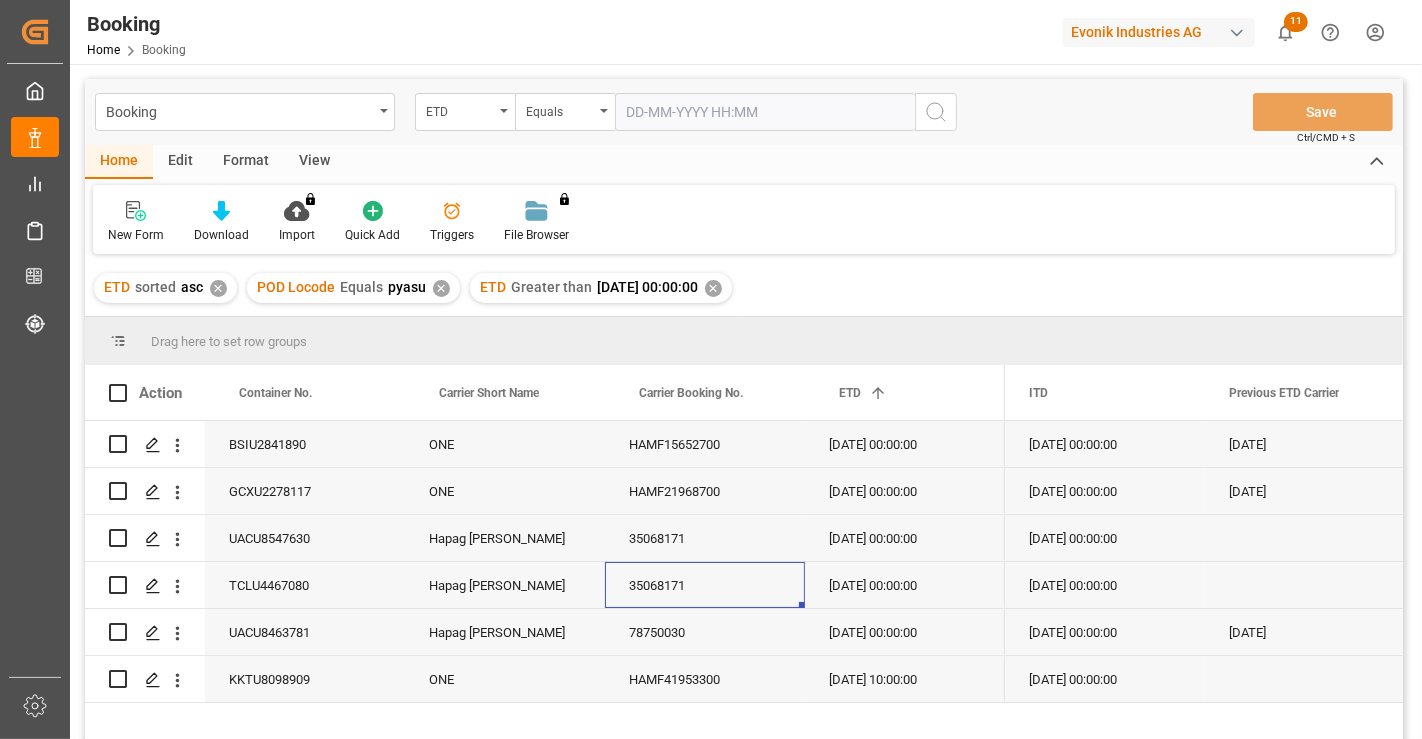 click at bounding box center (1305, 538) 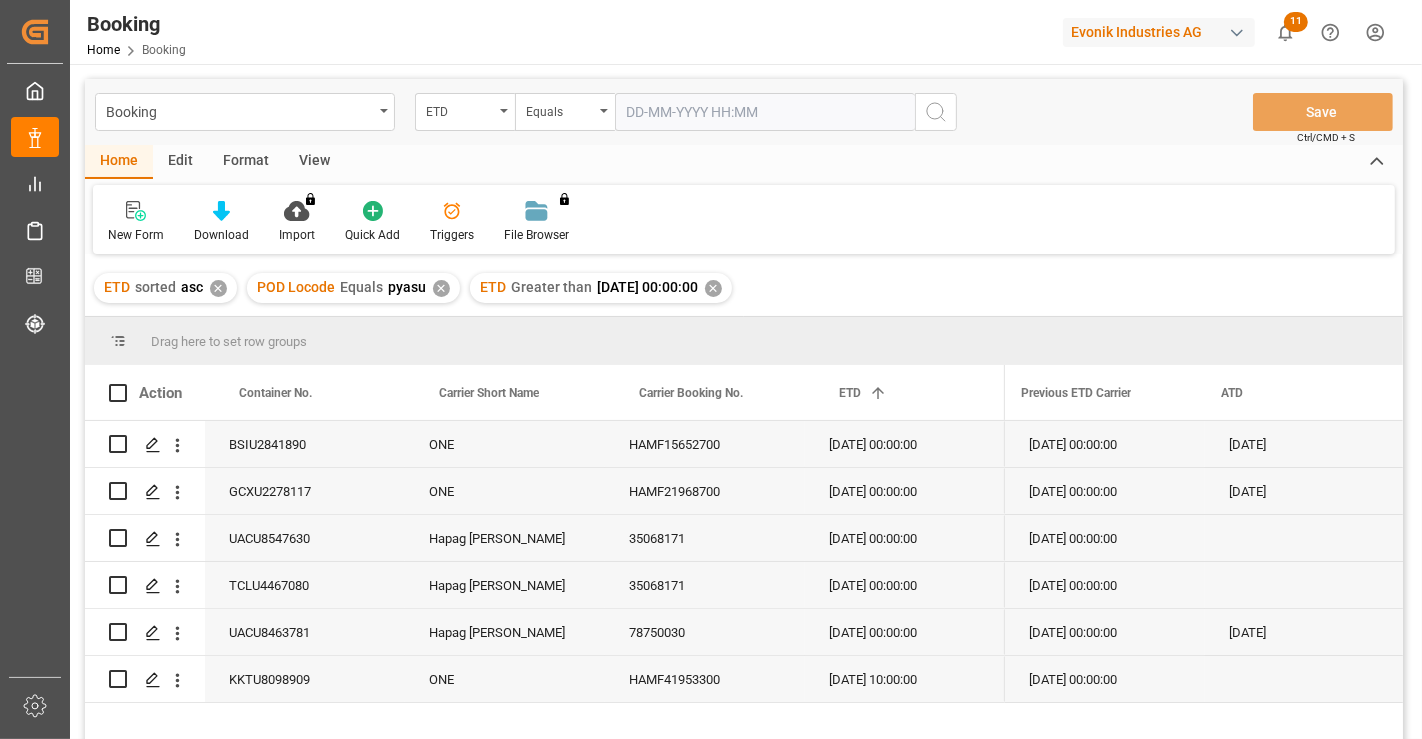scroll, scrollTop: 0, scrollLeft: 9008, axis: horizontal 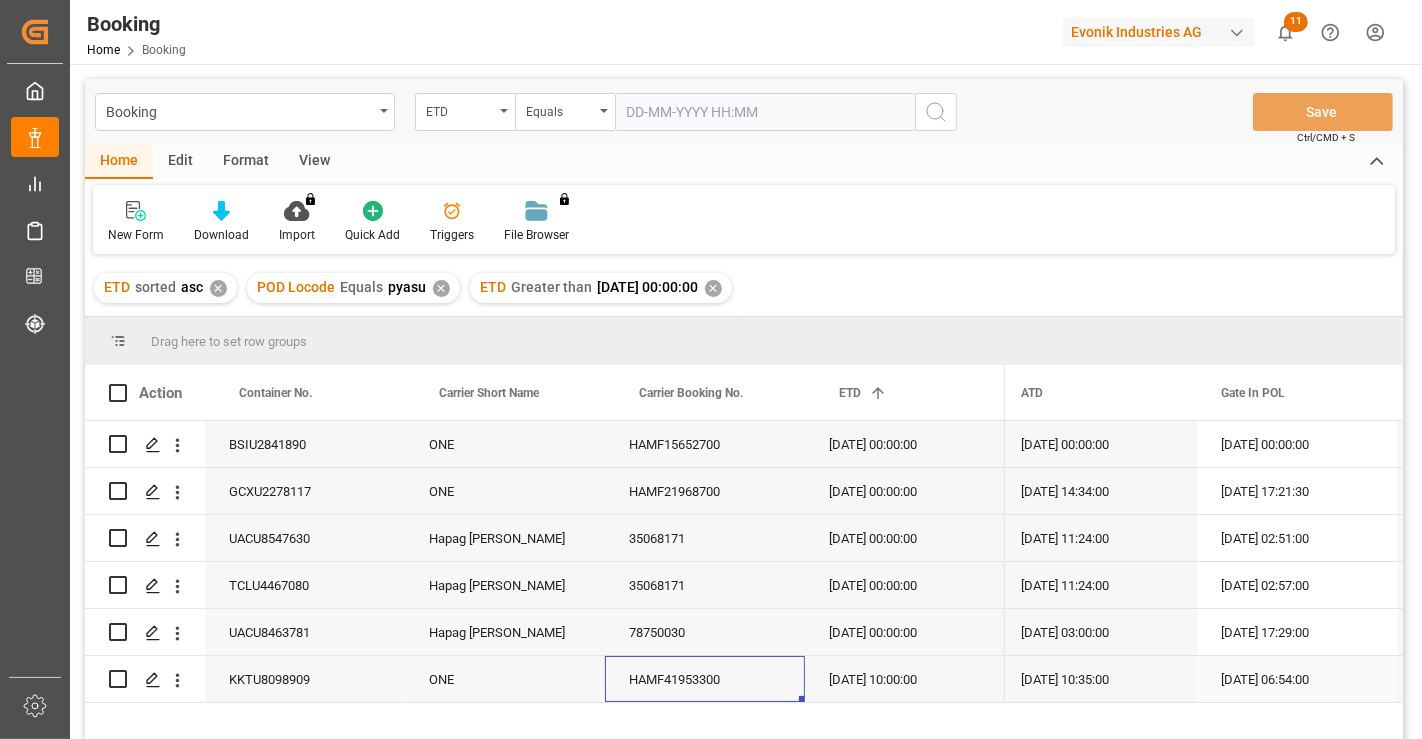 click on "HAMF41953300" at bounding box center (705, 679) 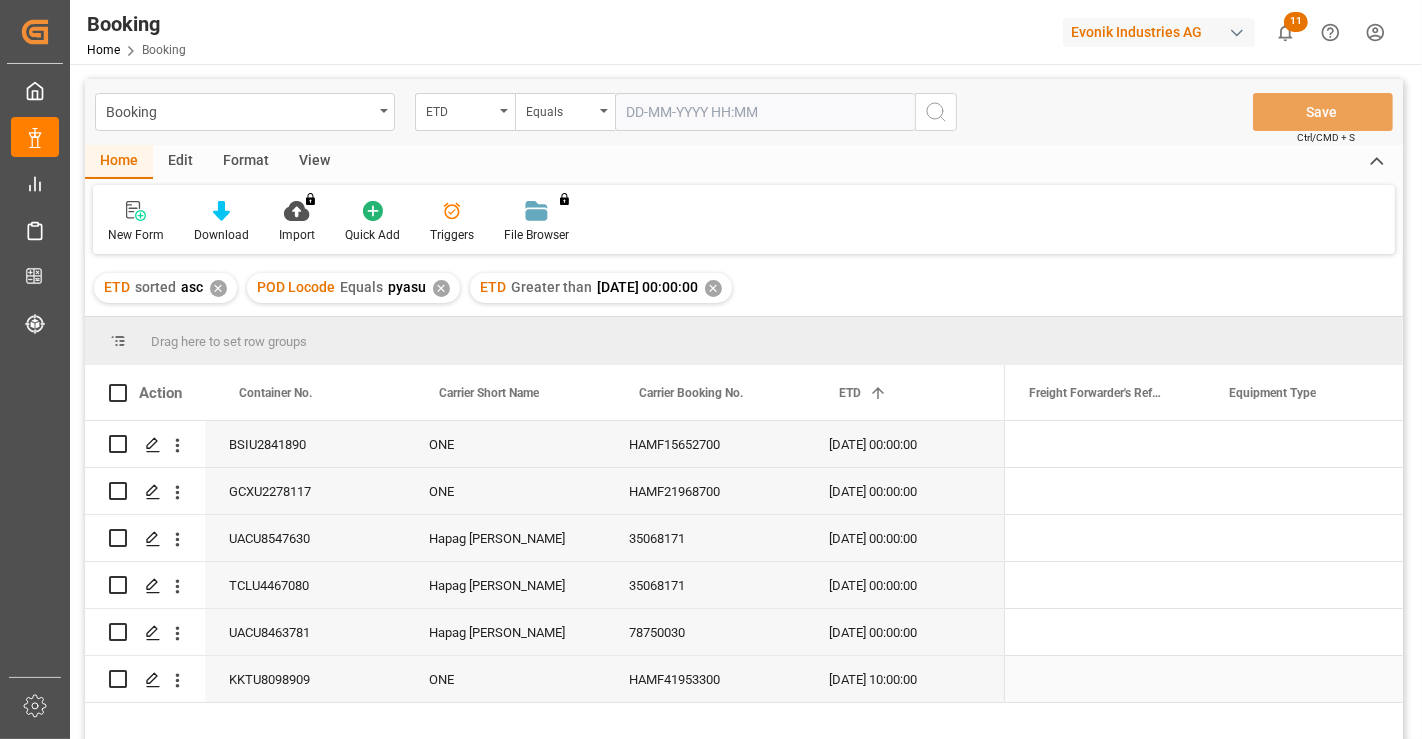 scroll, scrollTop: 0, scrollLeft: 0, axis: both 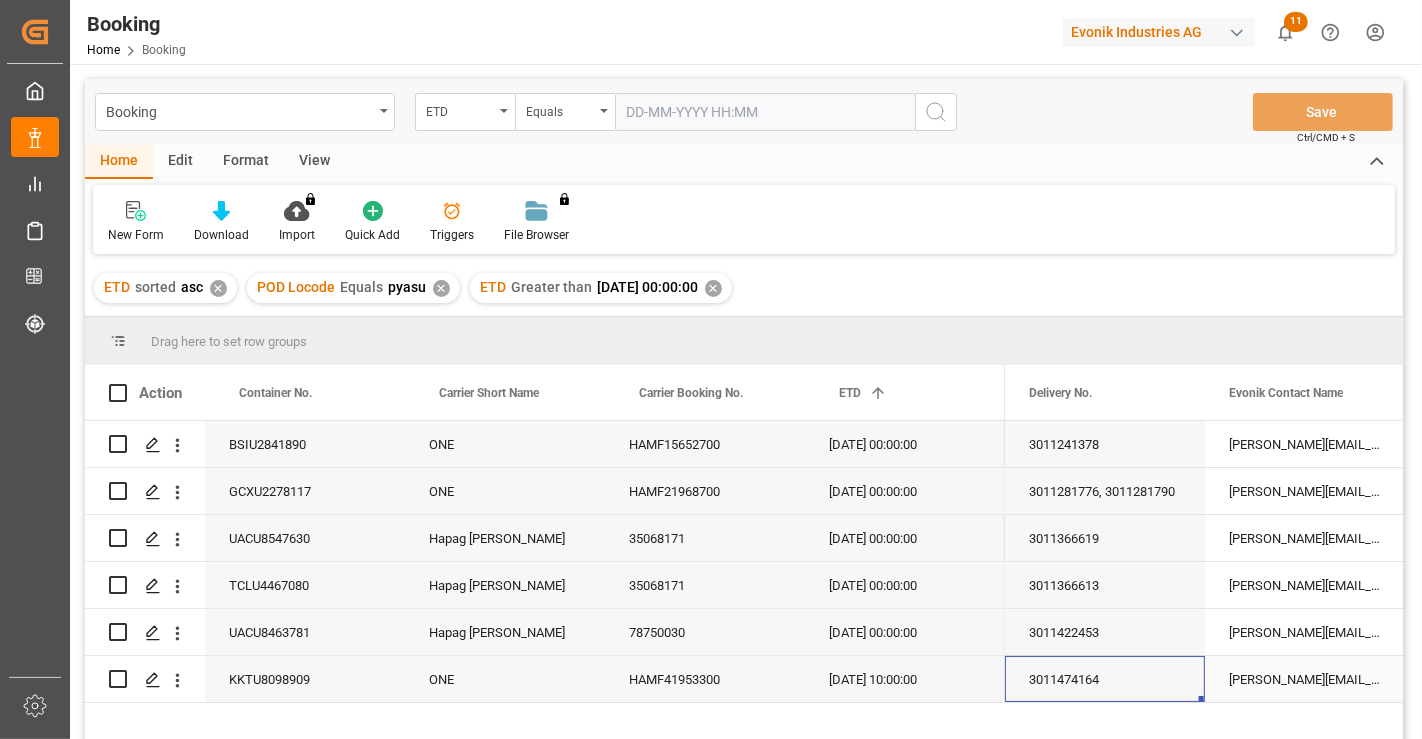 click on "3011474164" at bounding box center (1105, 679) 